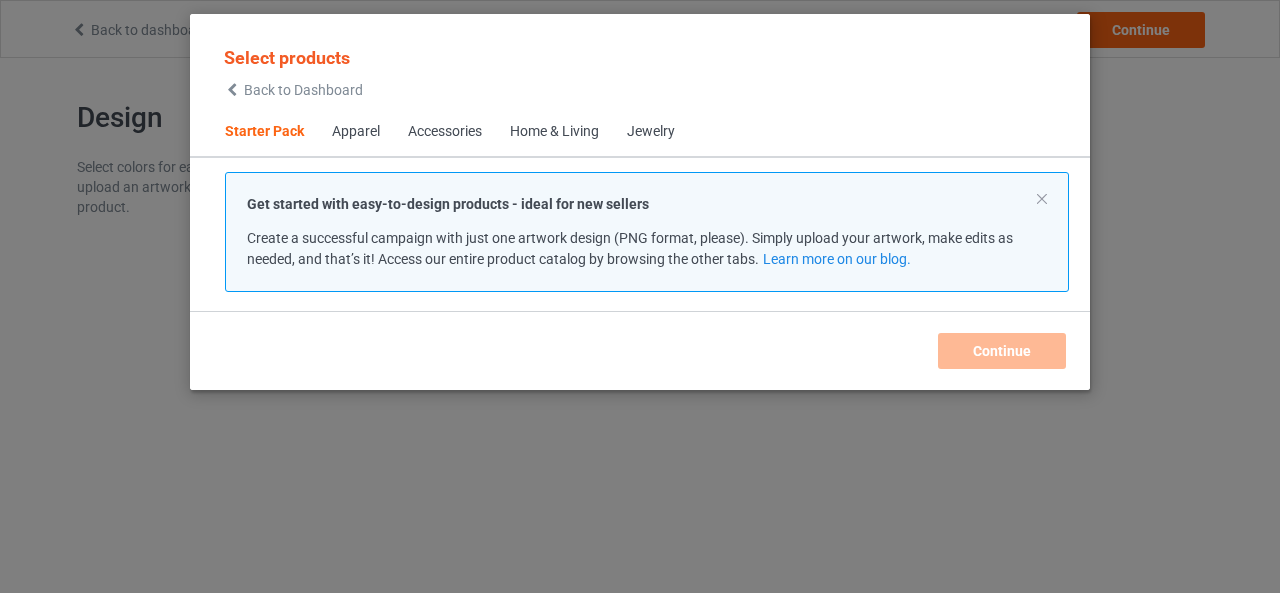 scroll, scrollTop: 0, scrollLeft: 0, axis: both 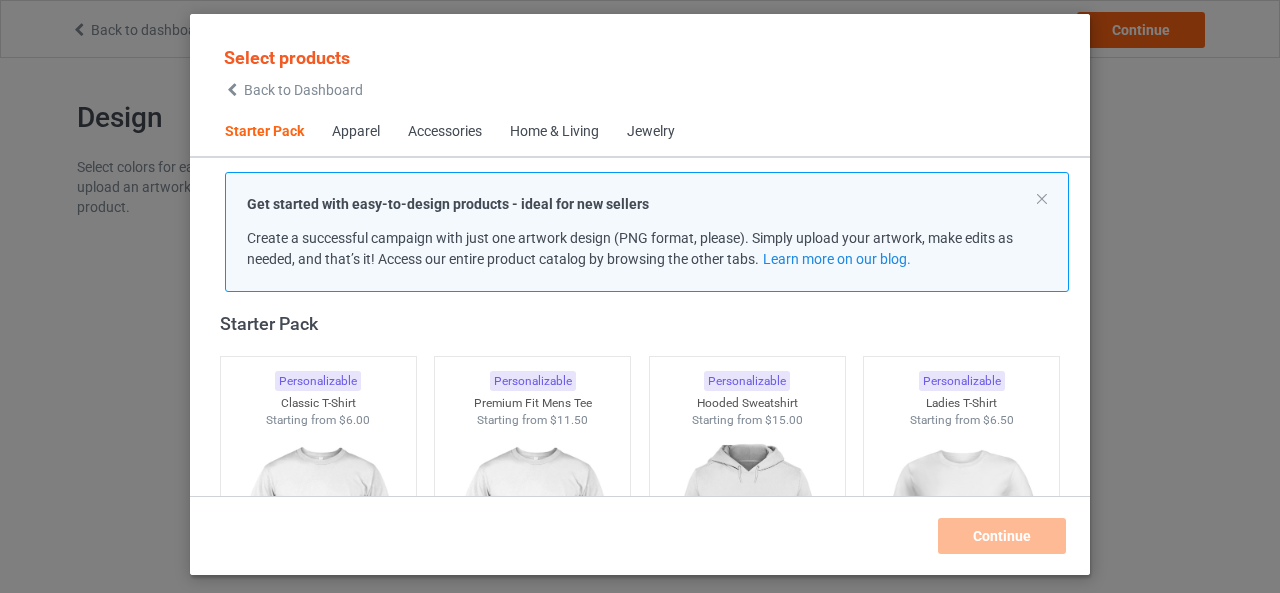 click on "Home & Living" at bounding box center (554, 132) 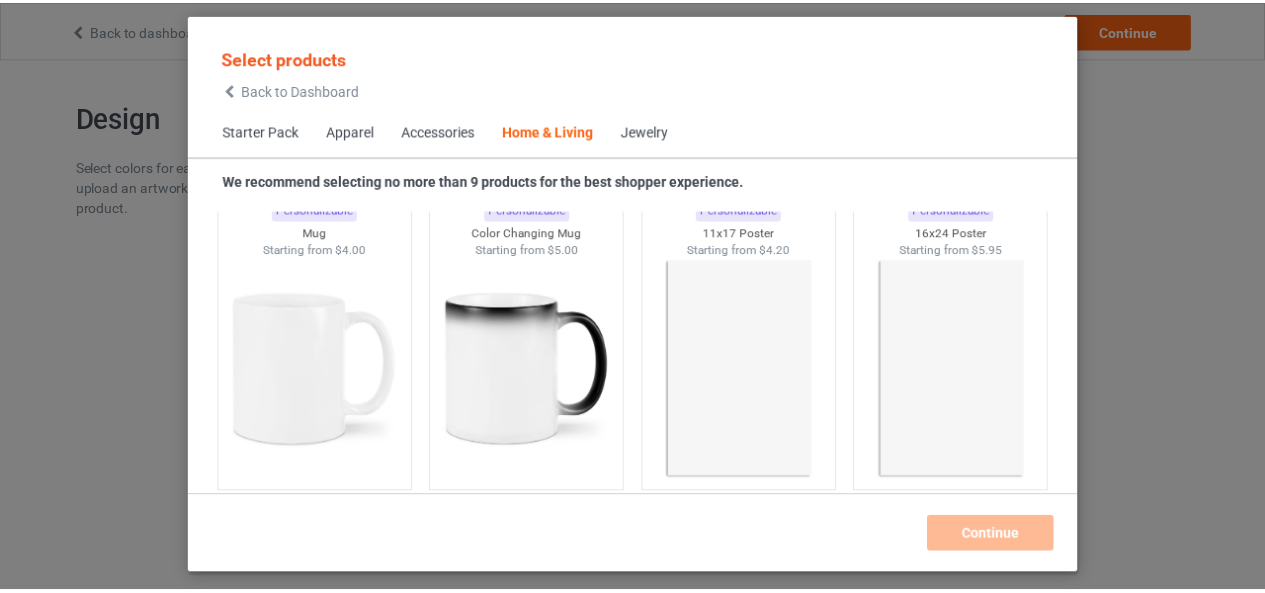 scroll, scrollTop: 9119, scrollLeft: 0, axis: vertical 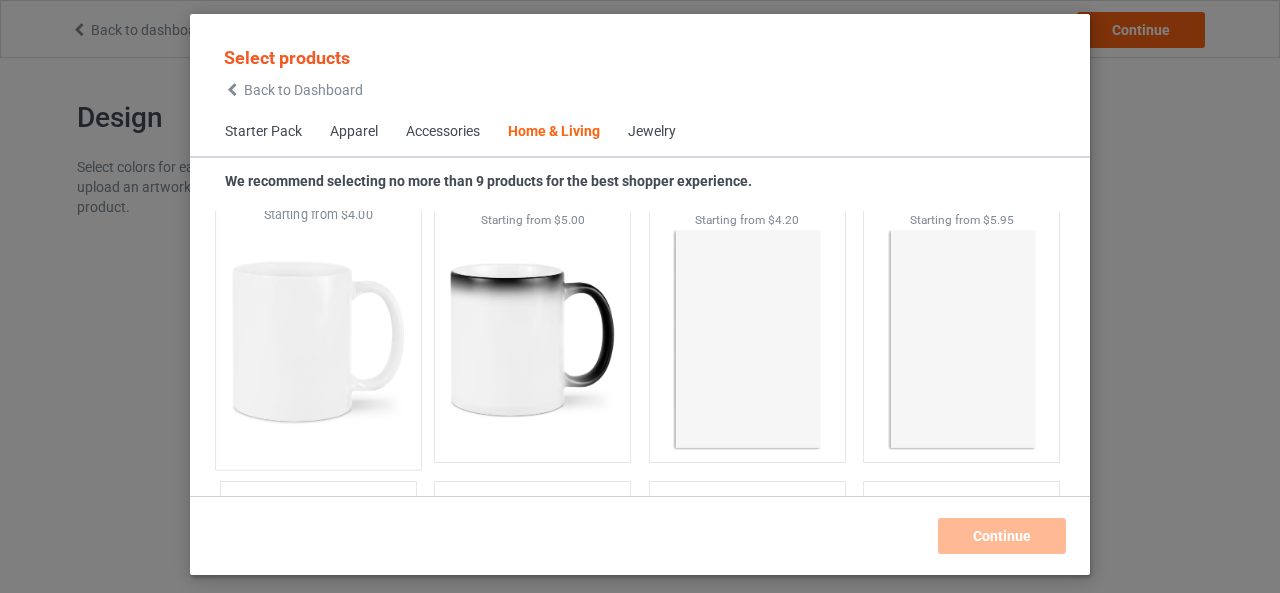 click at bounding box center (318, 341) 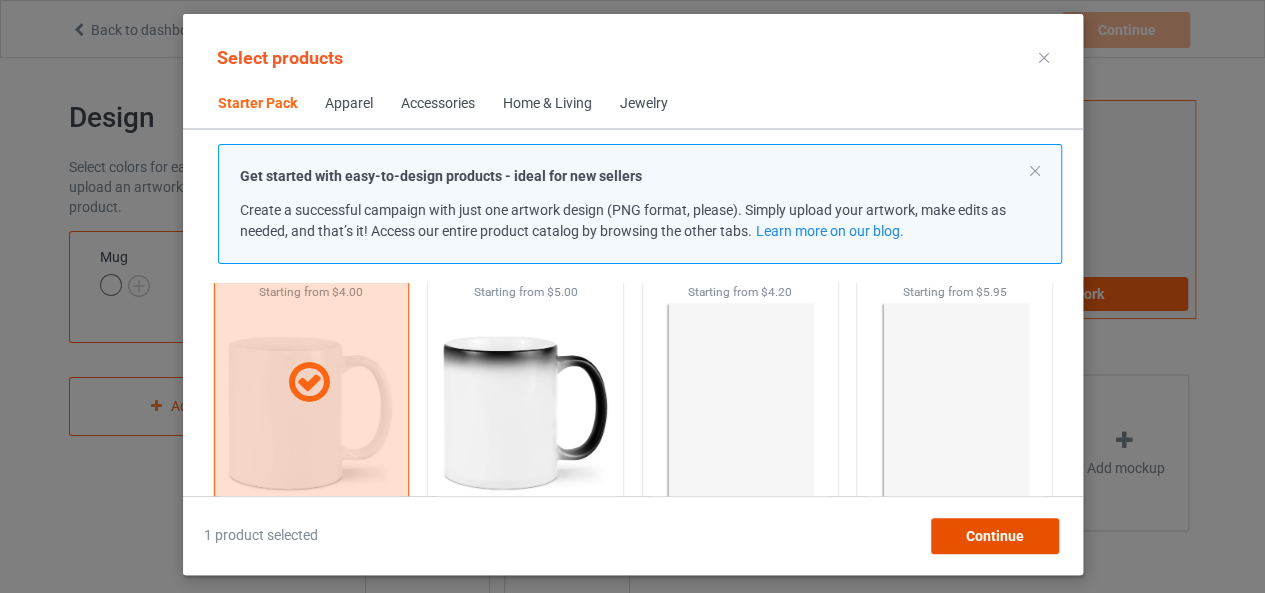 click on "Continue" at bounding box center [994, 536] 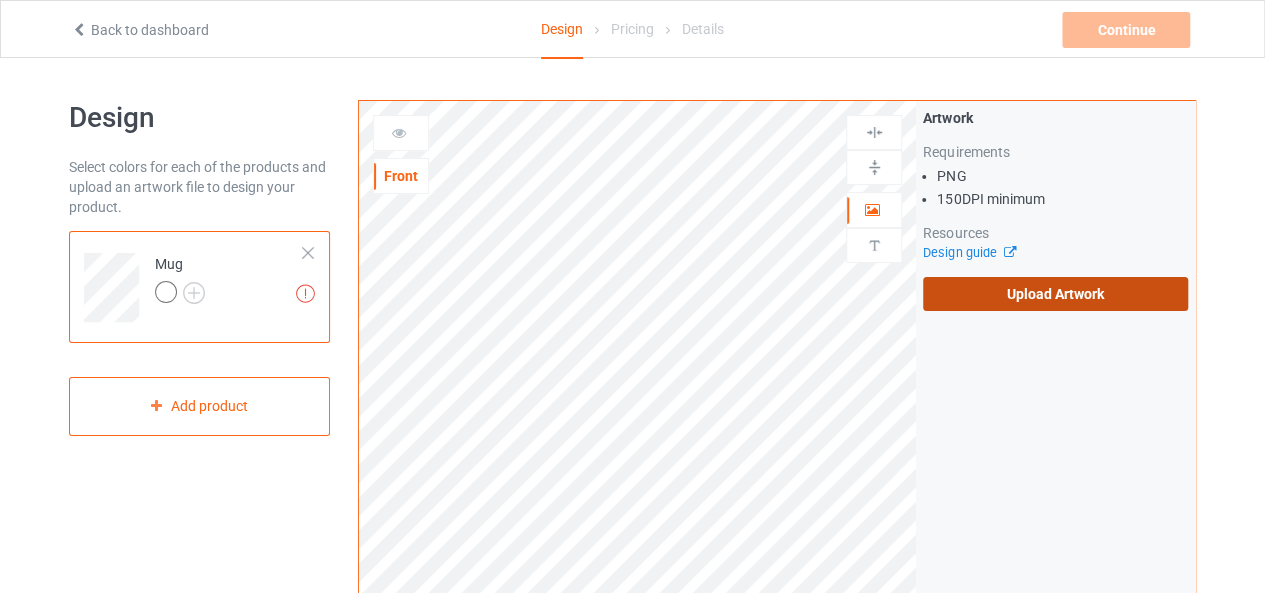 click on "Upload Artwork" at bounding box center [1055, 294] 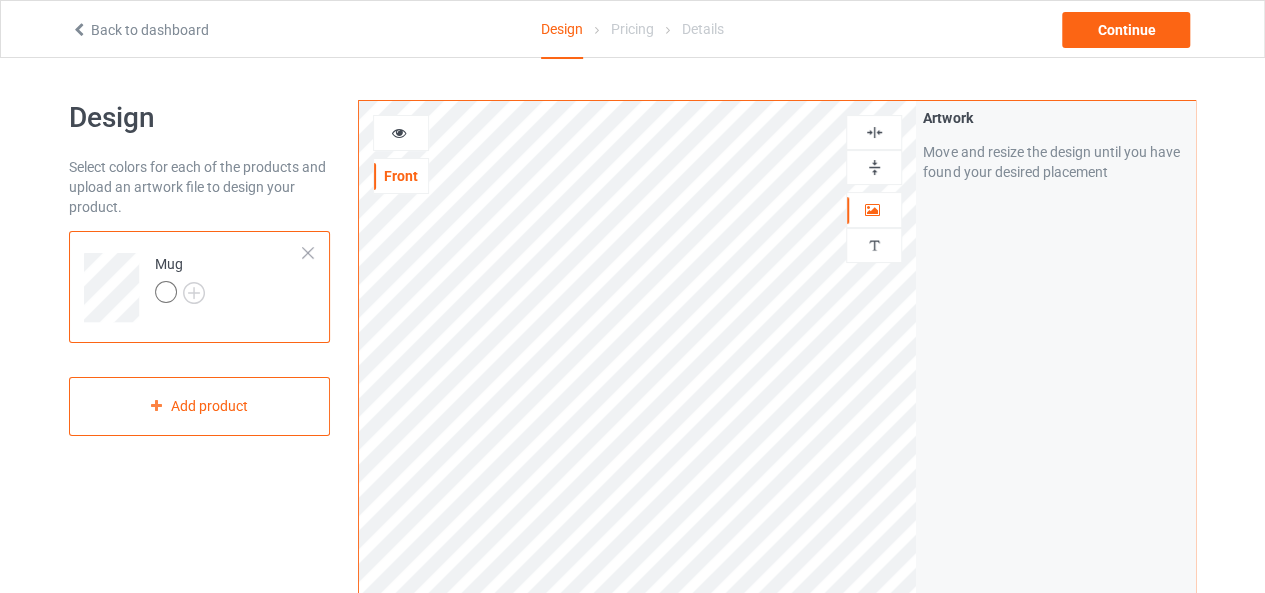 click at bounding box center [874, 167] 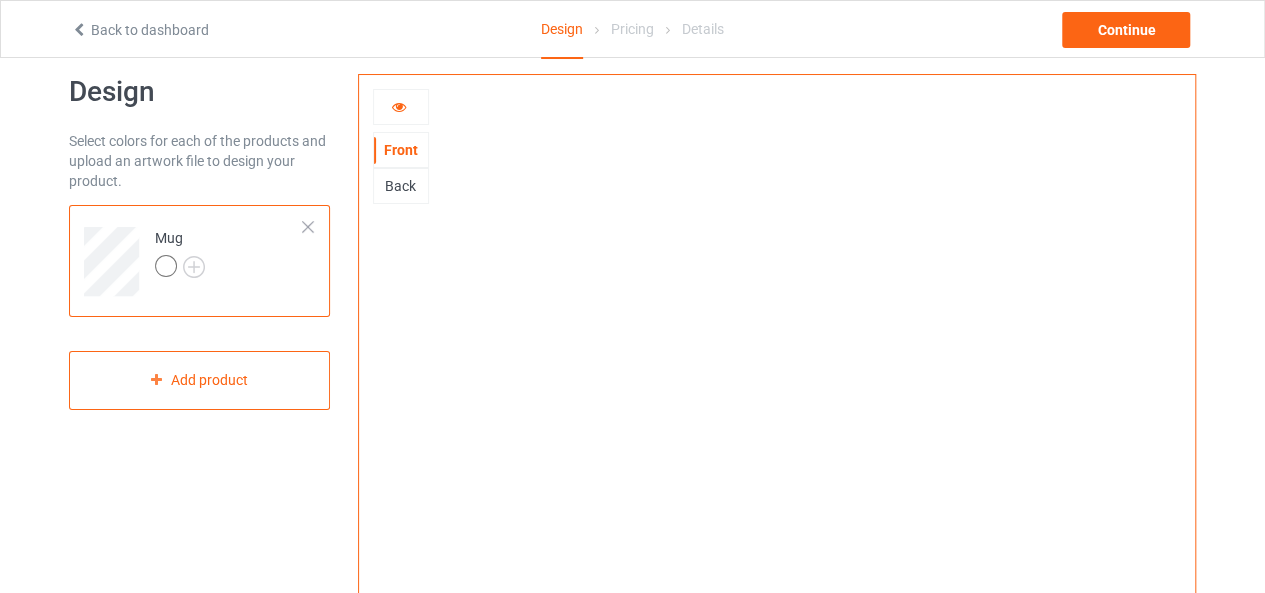 scroll, scrollTop: 0, scrollLeft: 0, axis: both 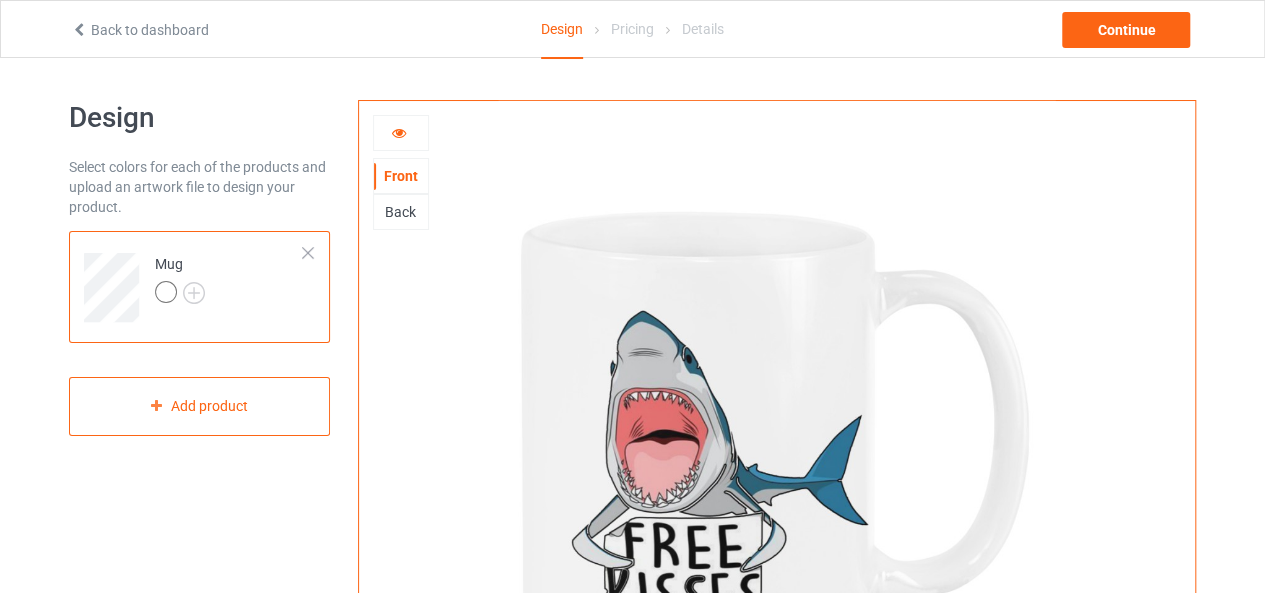 click at bounding box center (399, 130) 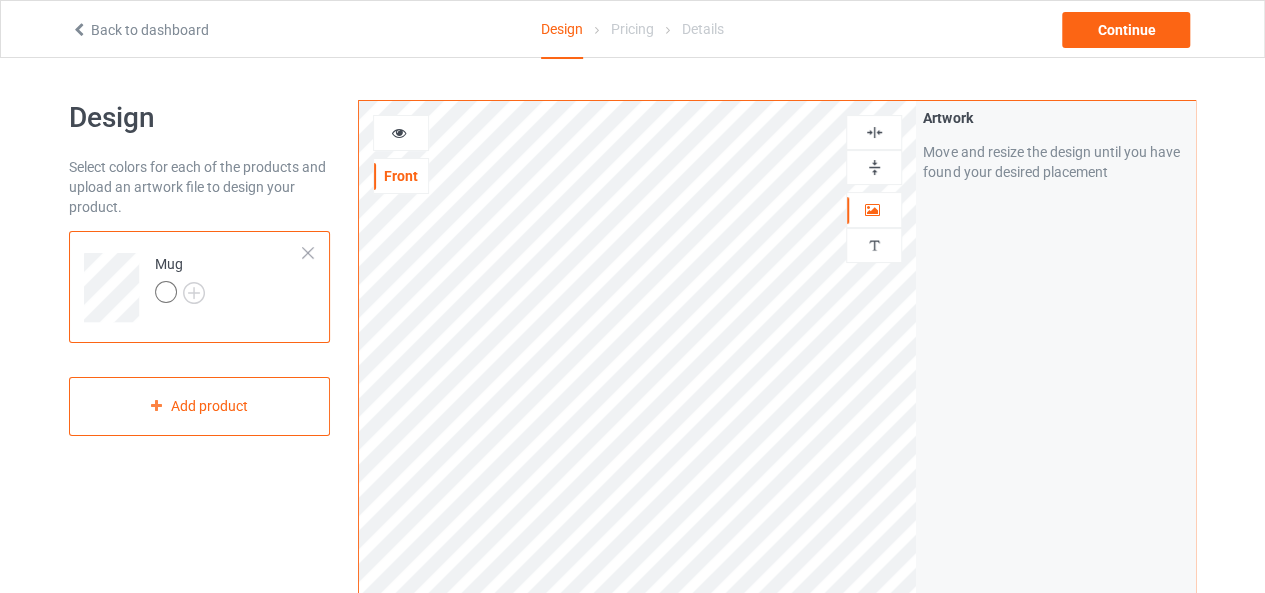 click at bounding box center (874, 167) 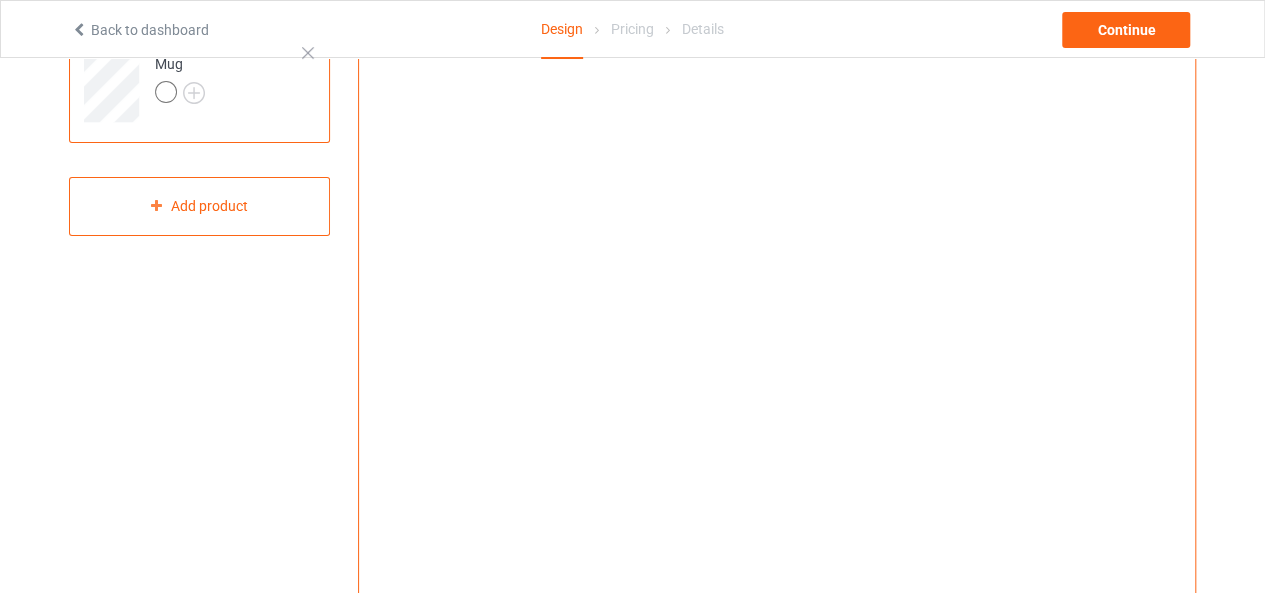 scroll, scrollTop: 100, scrollLeft: 0, axis: vertical 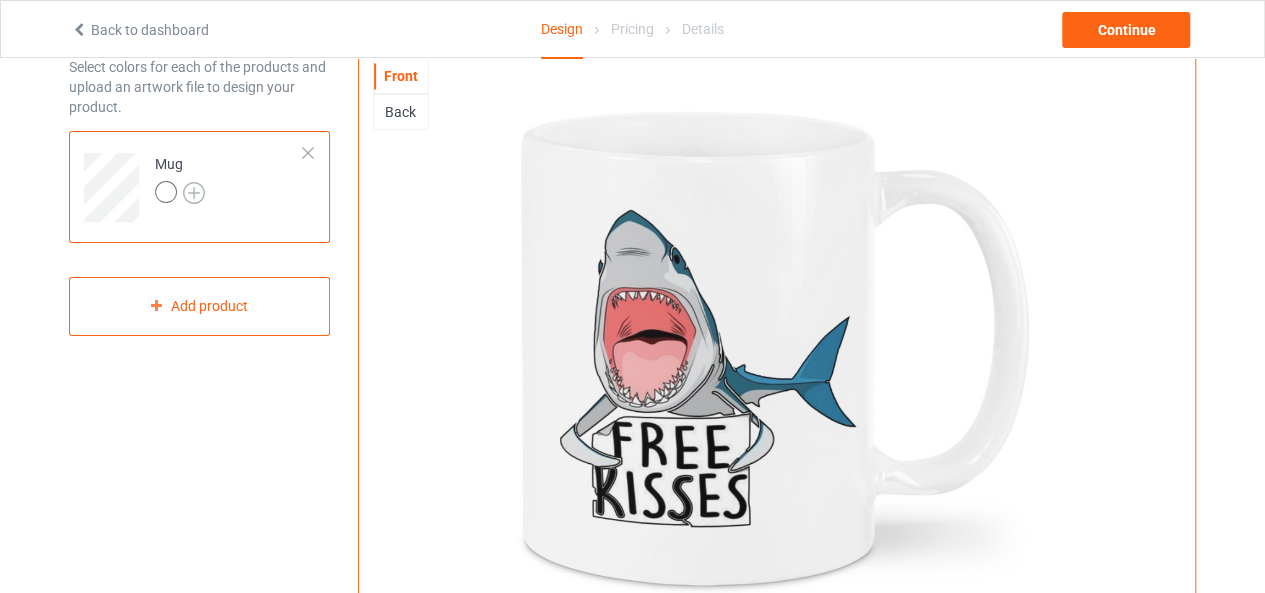 click at bounding box center (194, 193) 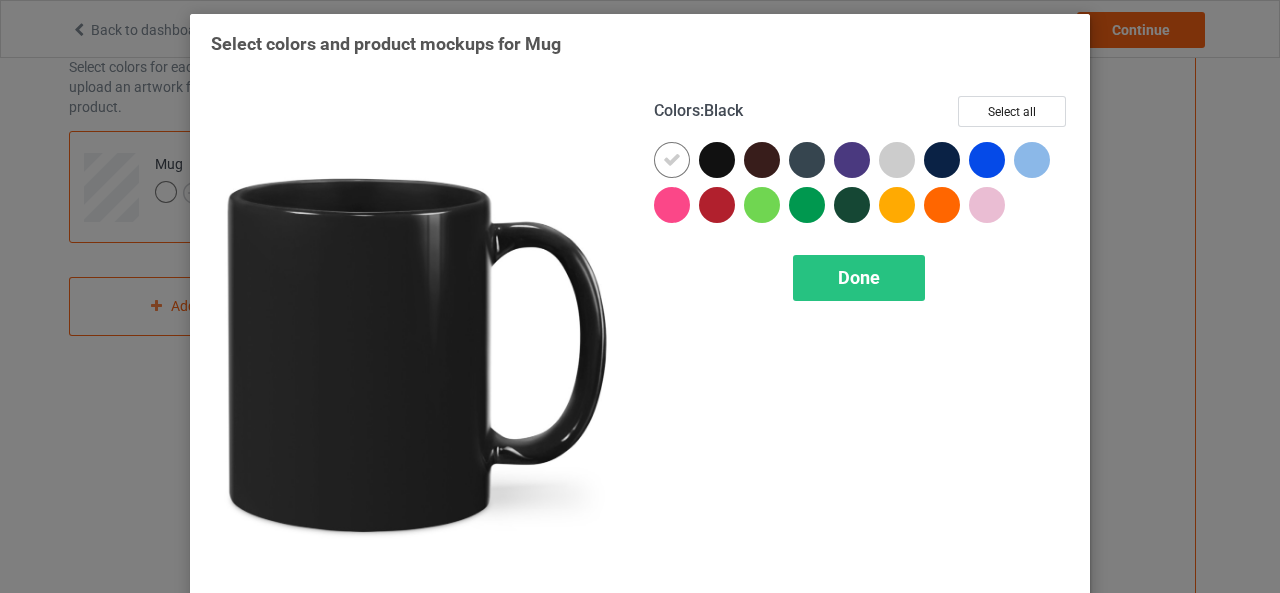 click at bounding box center (717, 160) 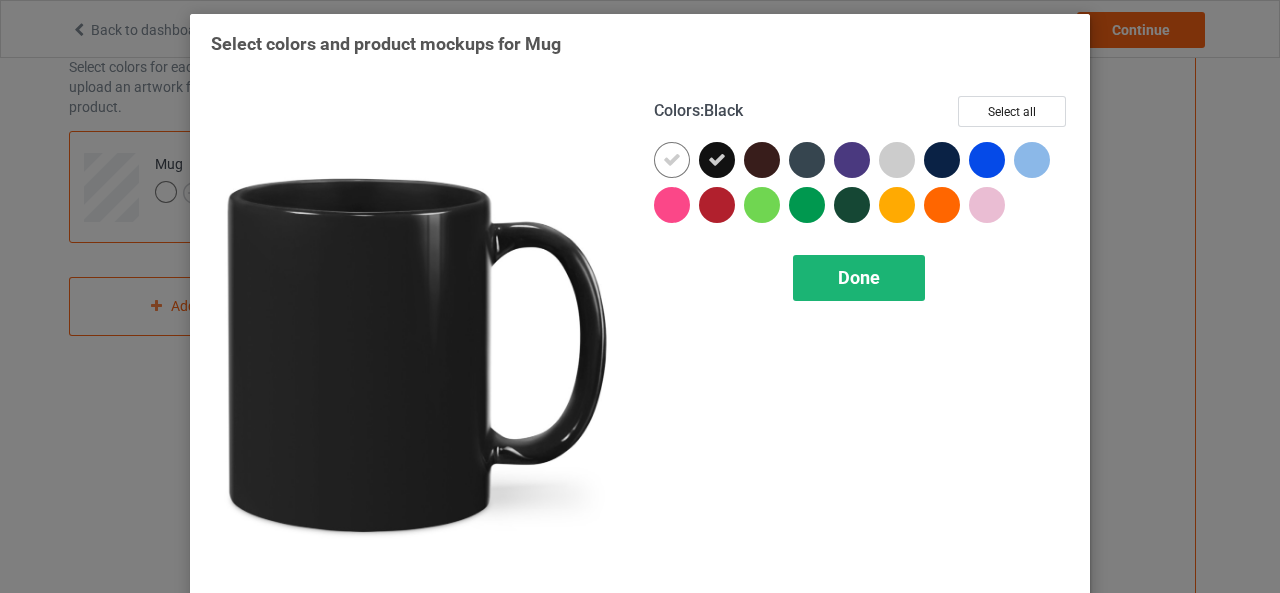 click on "Done" at bounding box center (859, 277) 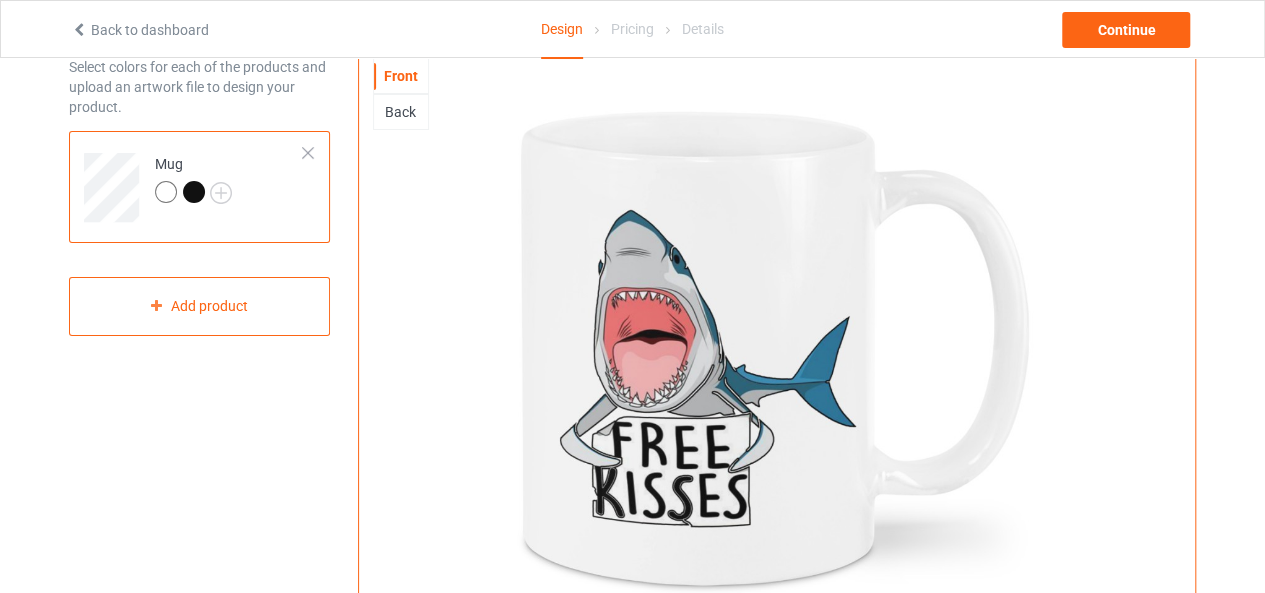 click at bounding box center (194, 192) 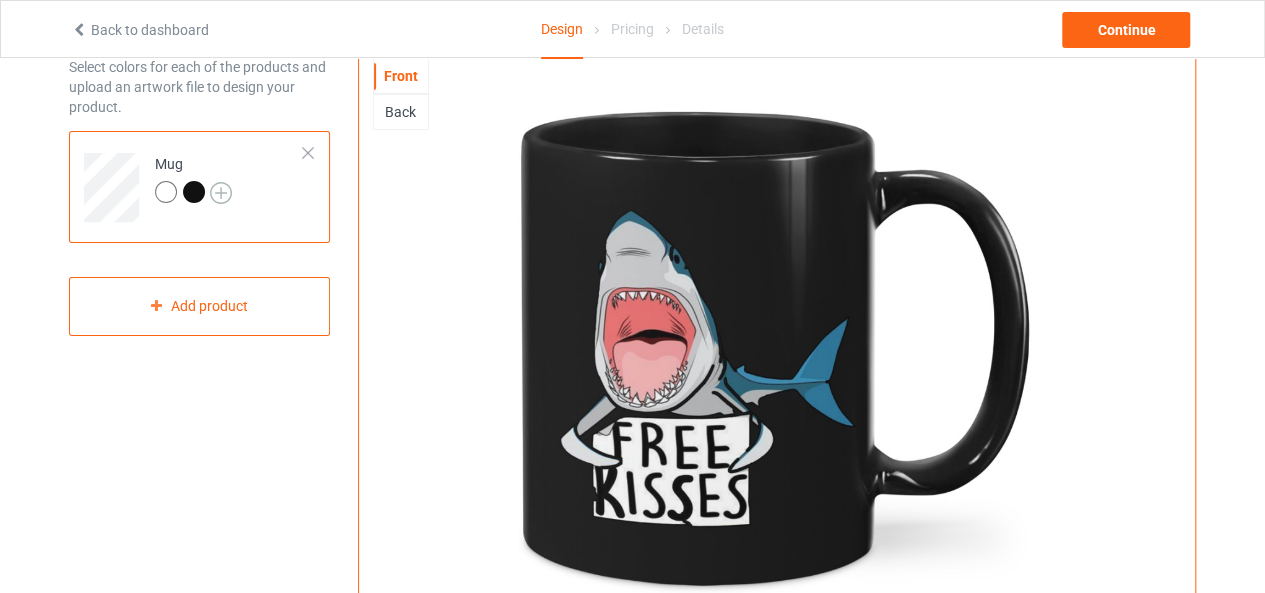 click at bounding box center (221, 193) 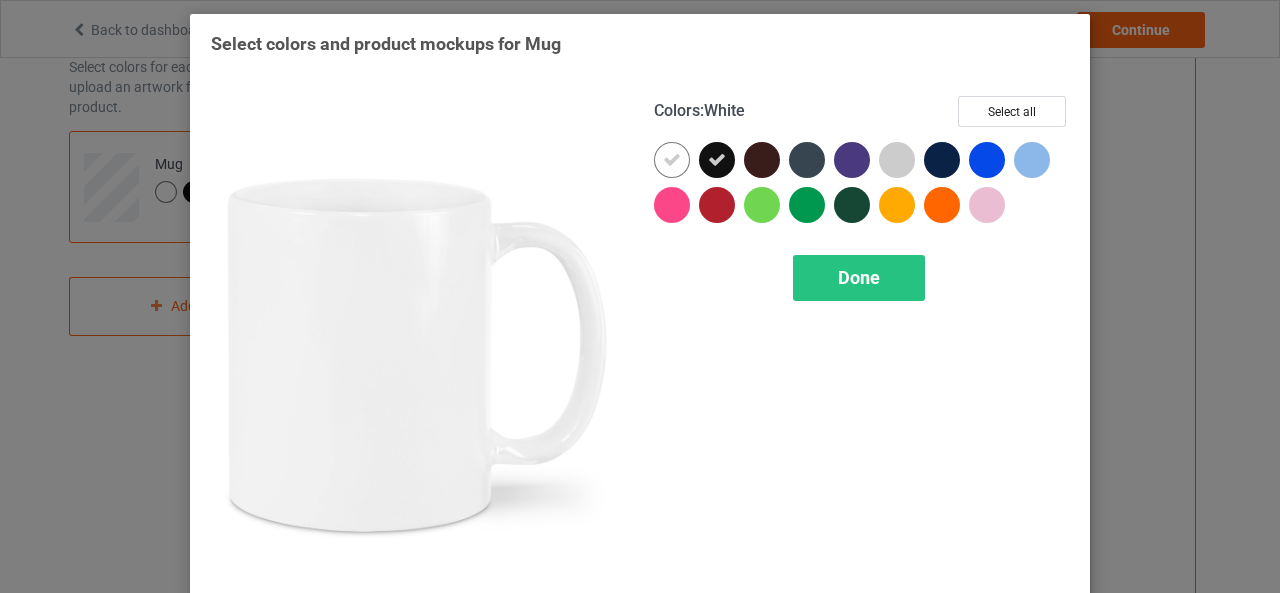 click at bounding box center (672, 160) 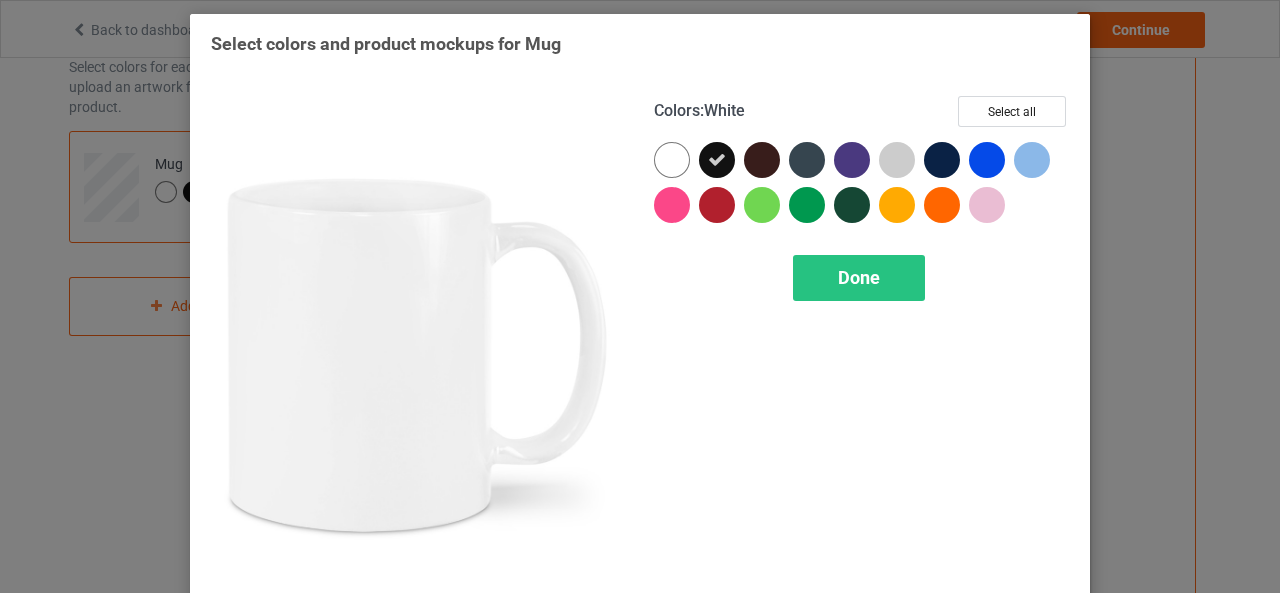 click at bounding box center (672, 160) 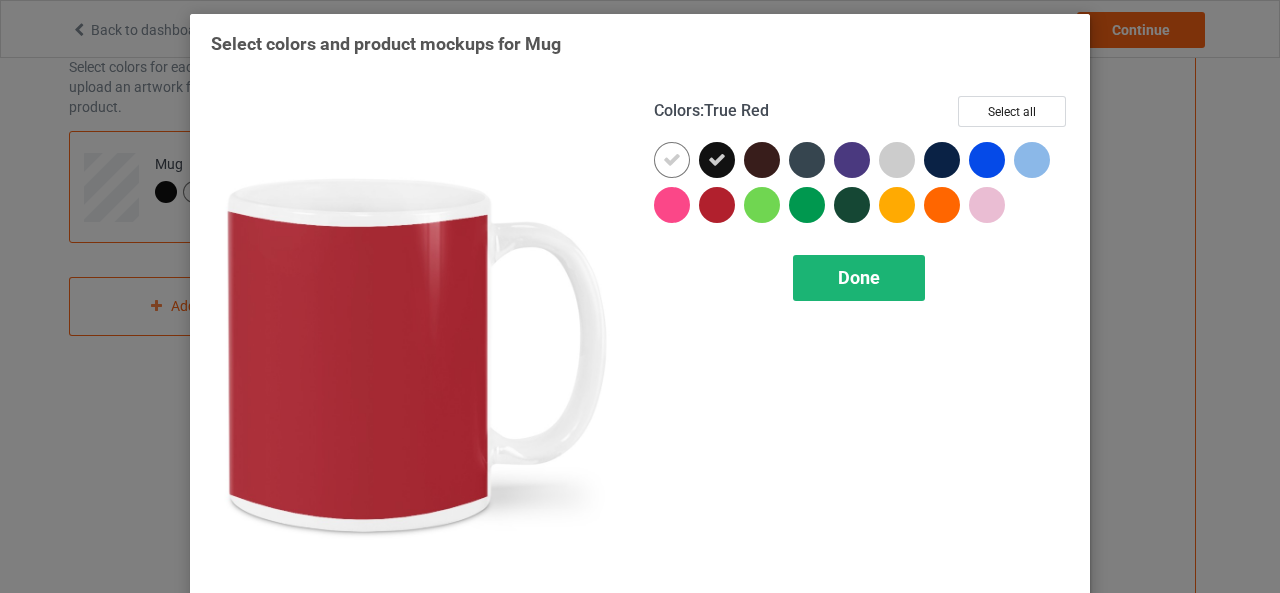 click on "Done" at bounding box center (859, 277) 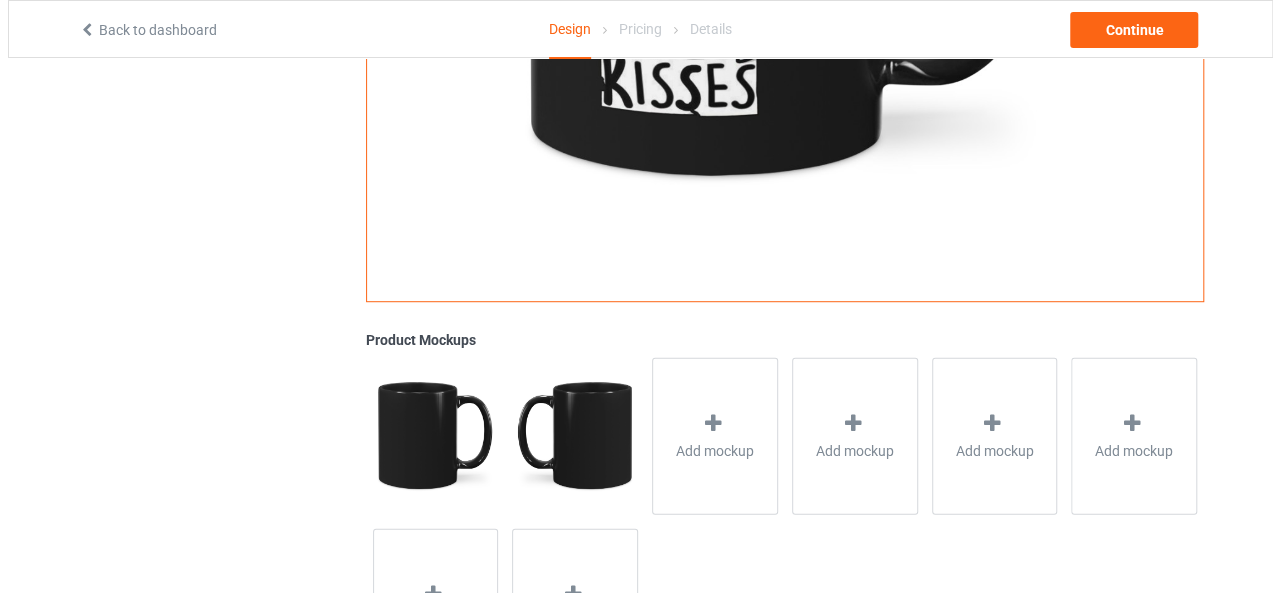 scroll, scrollTop: 650, scrollLeft: 0, axis: vertical 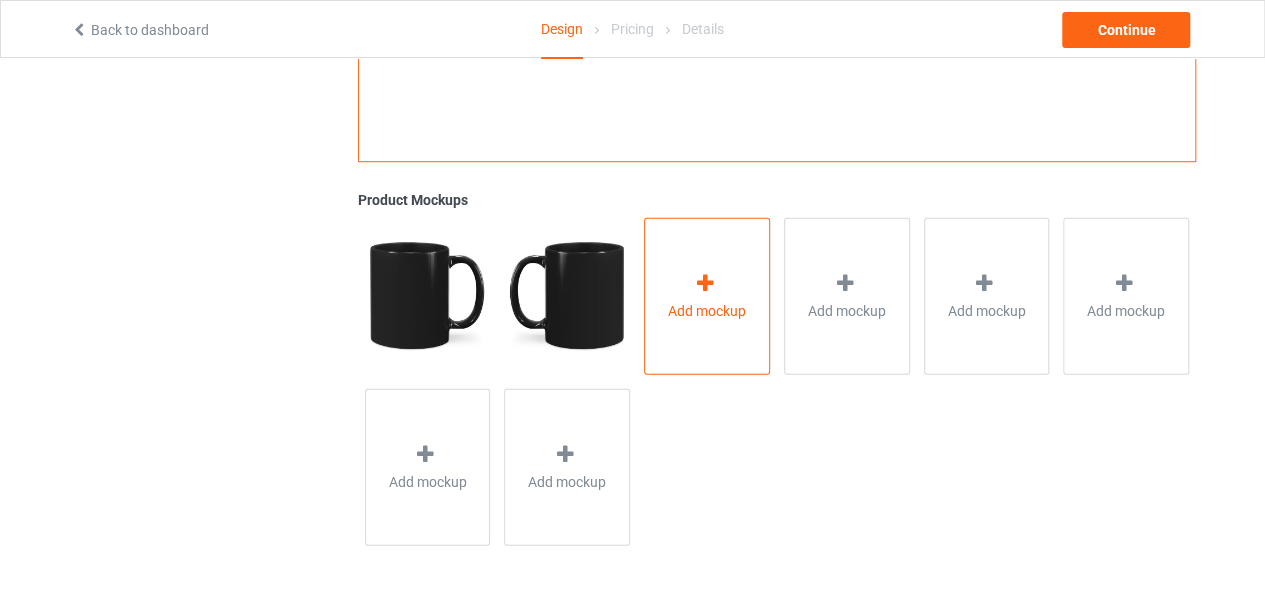 click on "Add mockup" at bounding box center (707, 295) 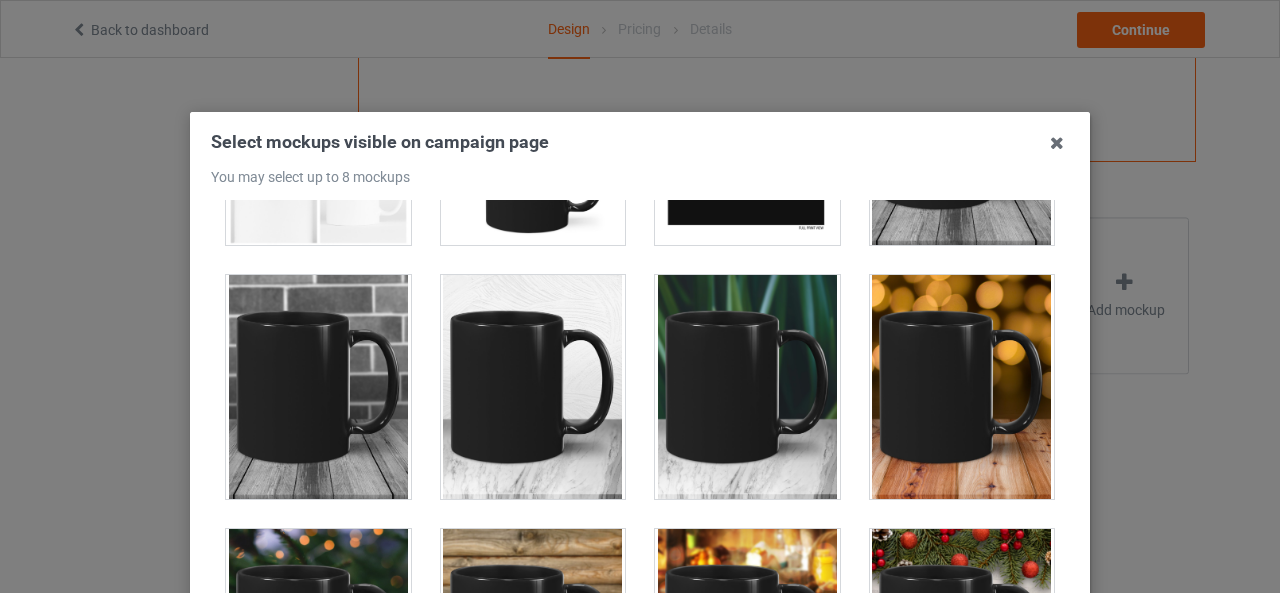 scroll, scrollTop: 400, scrollLeft: 0, axis: vertical 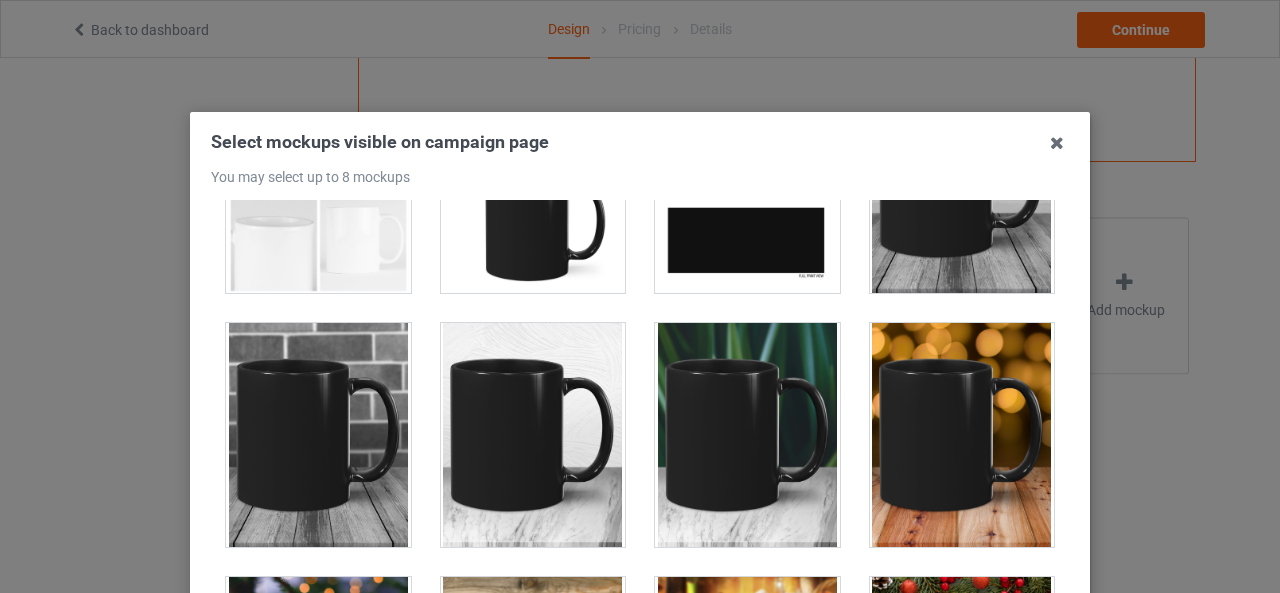 click at bounding box center [318, 435] 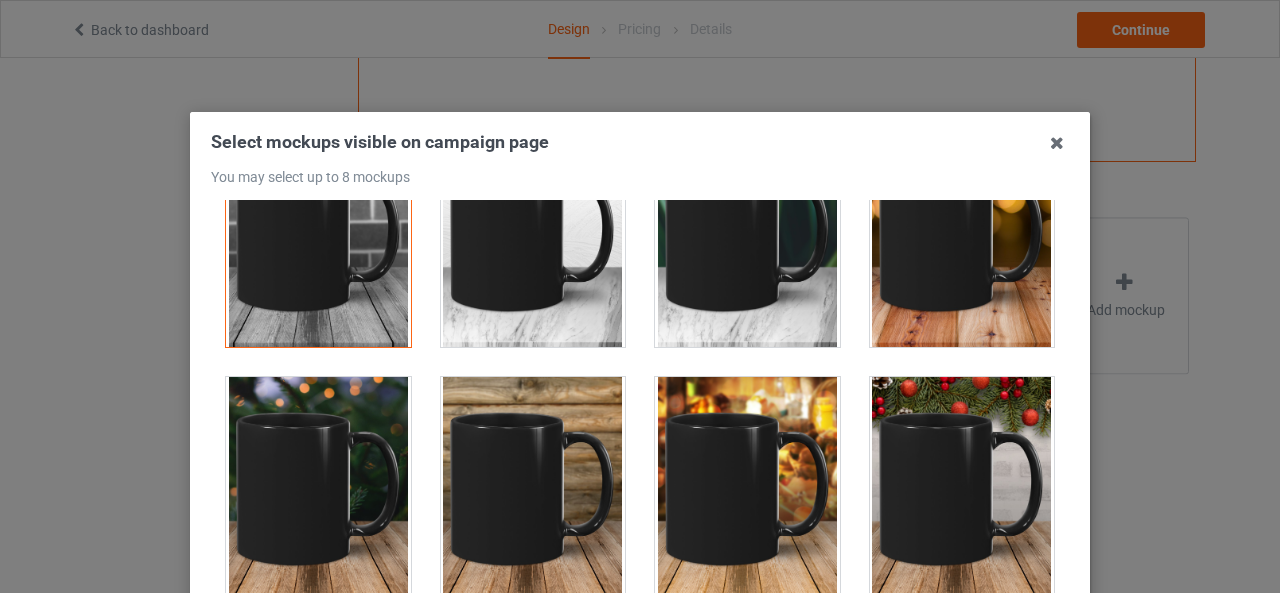 scroll, scrollTop: 700, scrollLeft: 0, axis: vertical 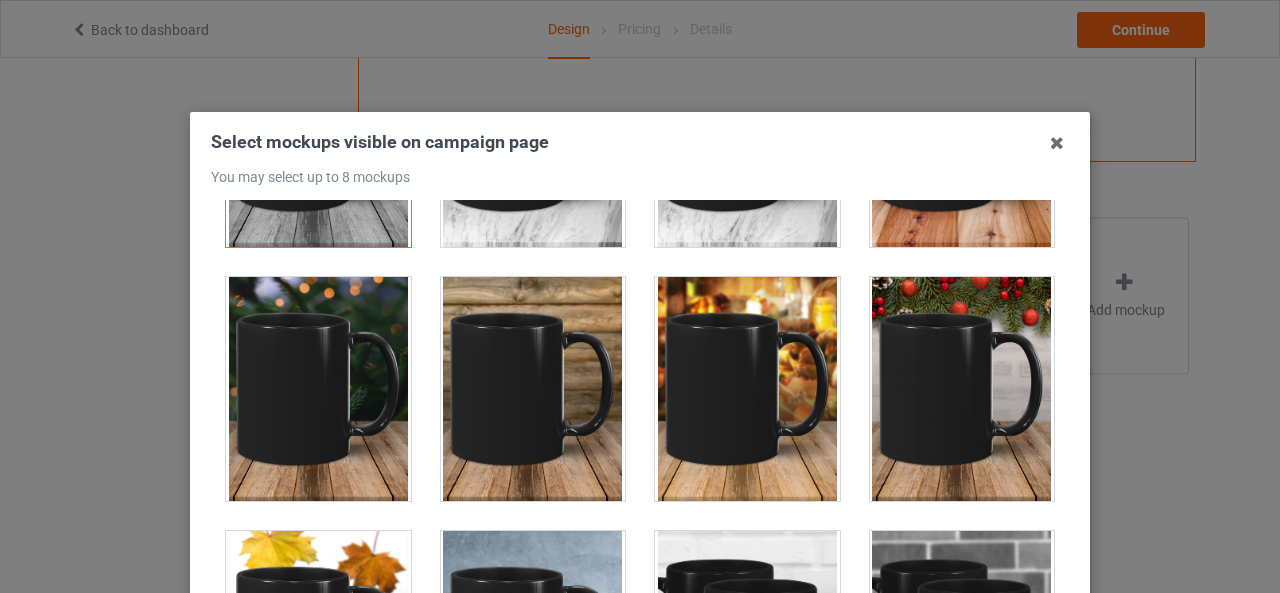 click at bounding box center [747, 389] 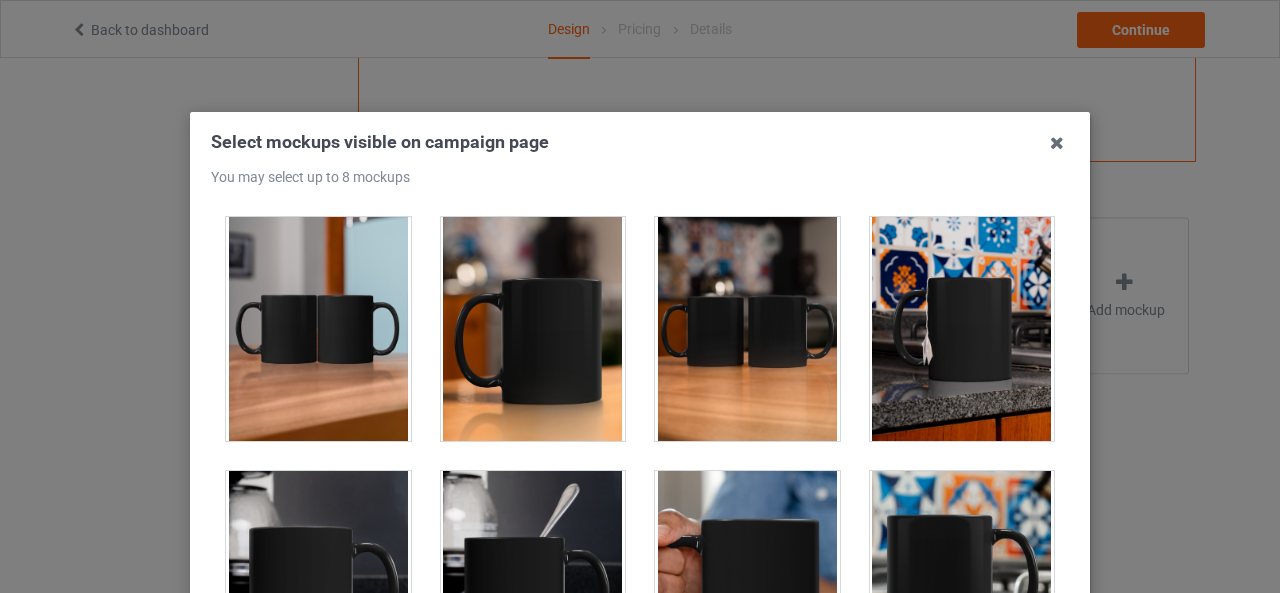 scroll, scrollTop: 3400, scrollLeft: 0, axis: vertical 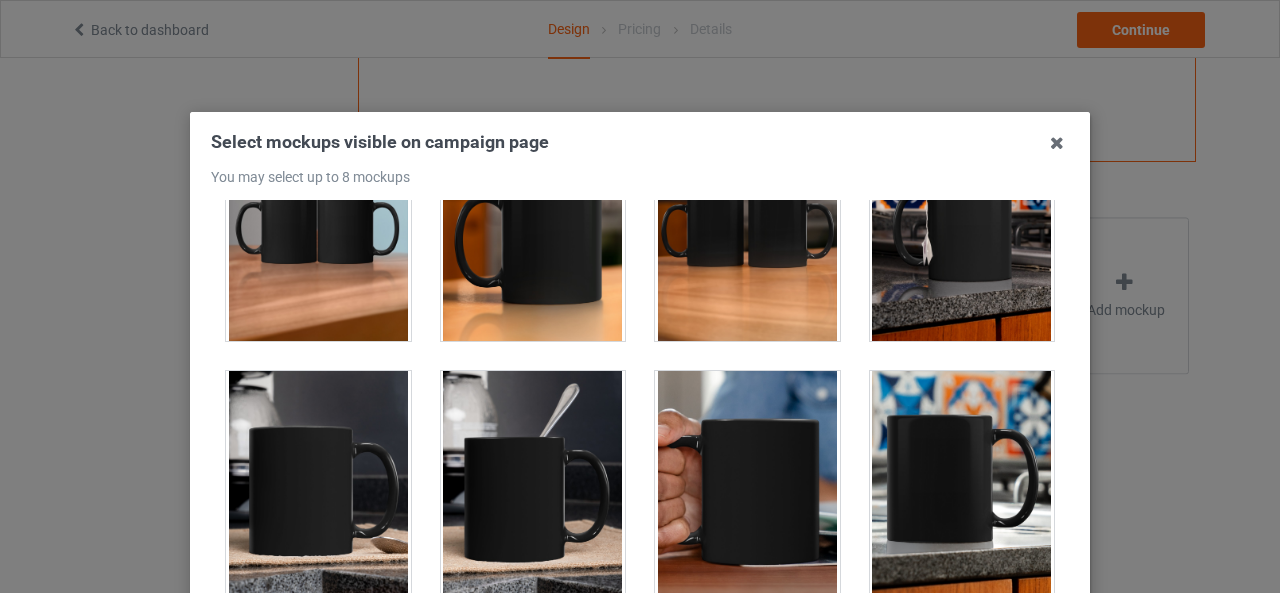 click at bounding box center (533, 229) 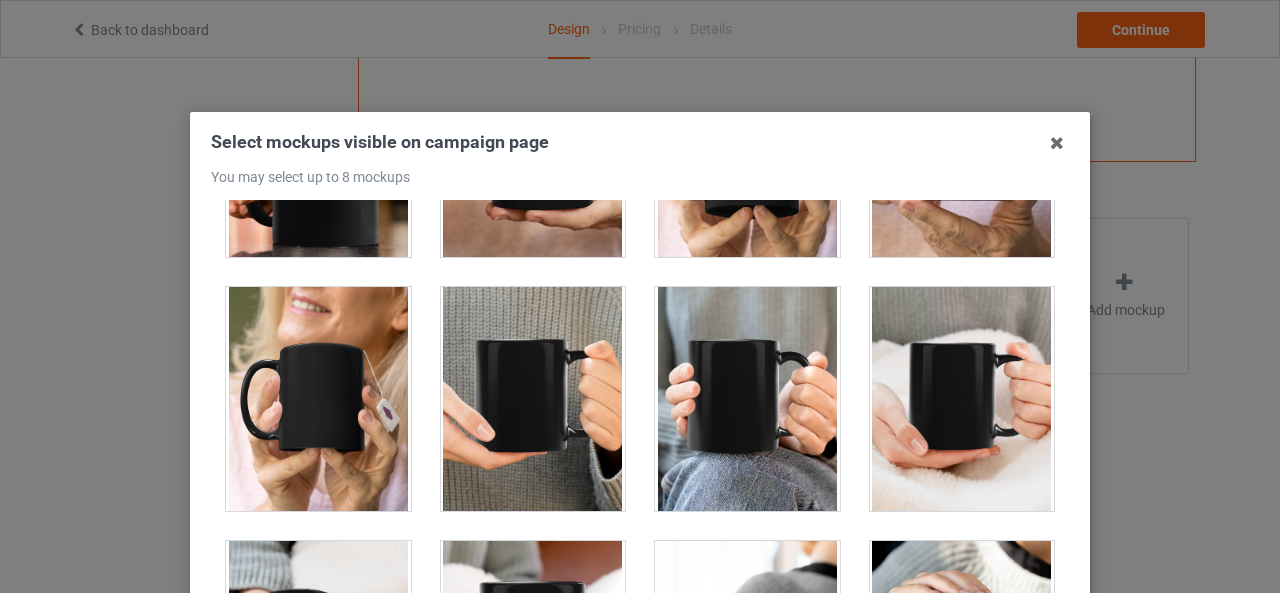 scroll, scrollTop: 4600, scrollLeft: 0, axis: vertical 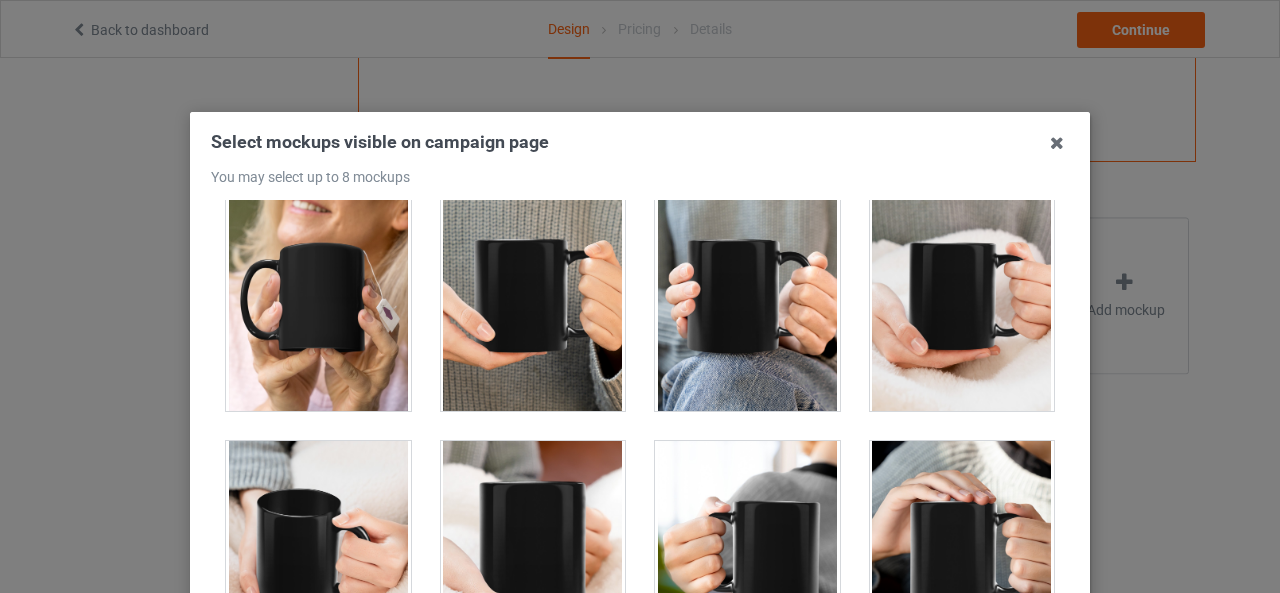 click at bounding box center (533, 299) 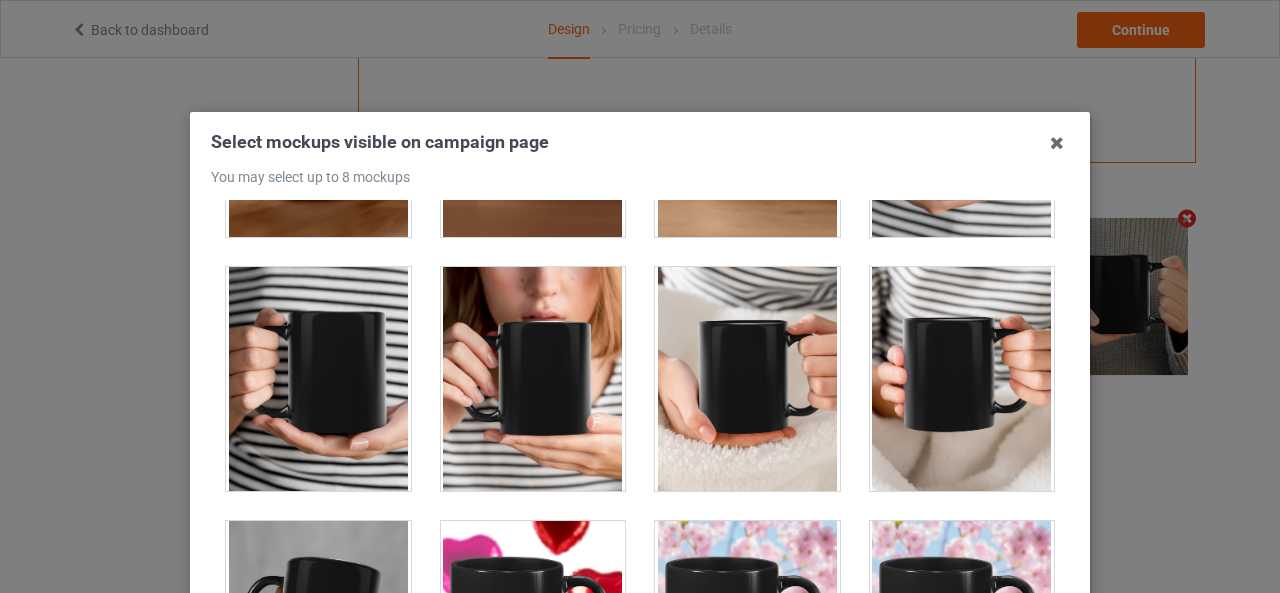scroll, scrollTop: 6000, scrollLeft: 0, axis: vertical 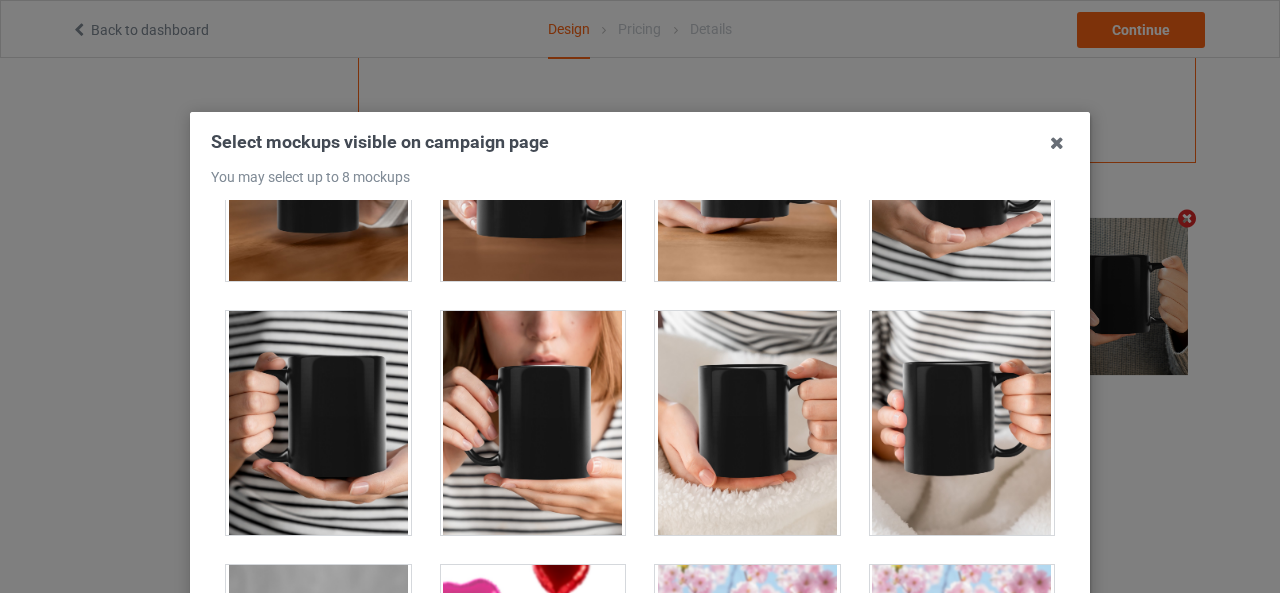click at bounding box center [533, 423] 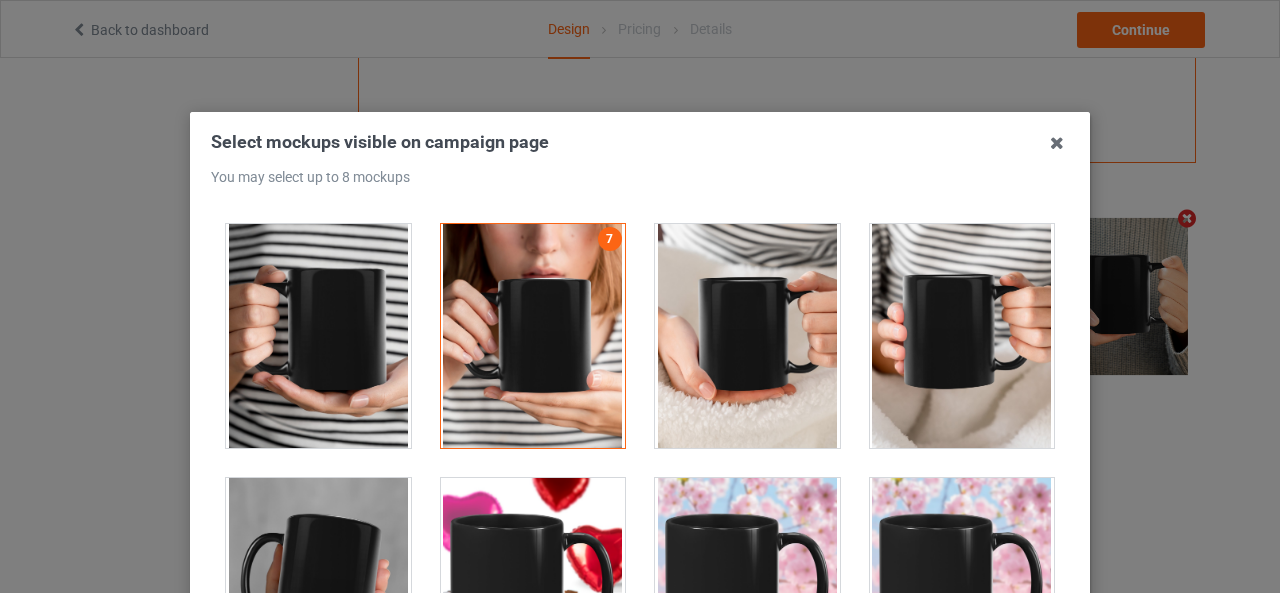 scroll, scrollTop: 6365, scrollLeft: 0, axis: vertical 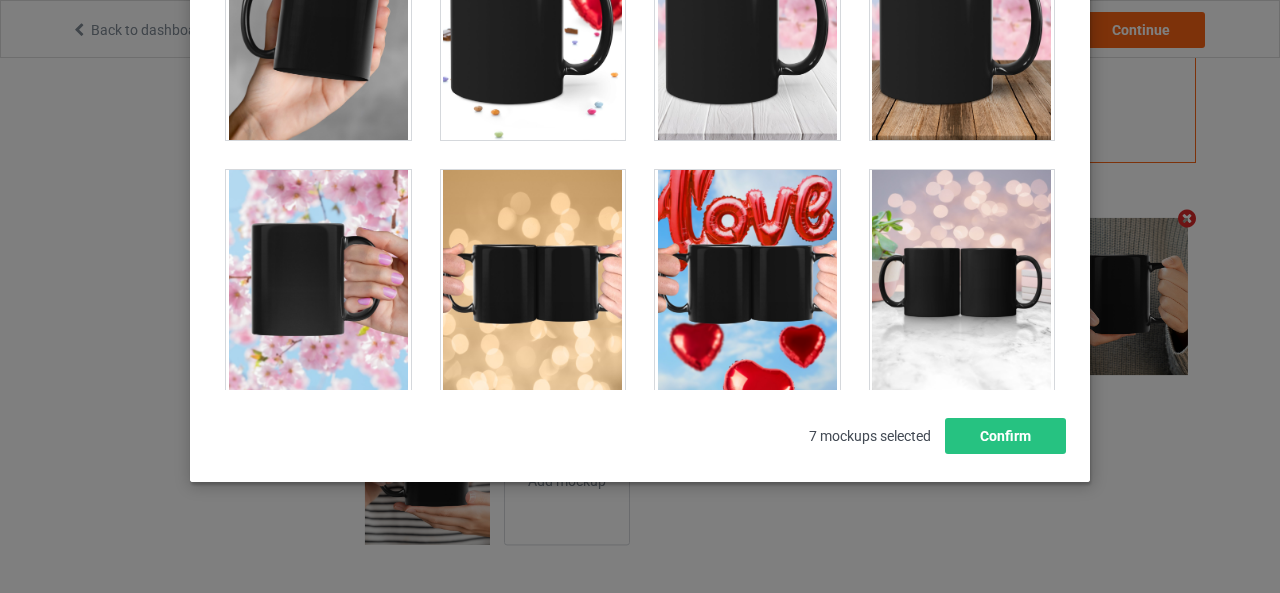 click at bounding box center (962, 282) 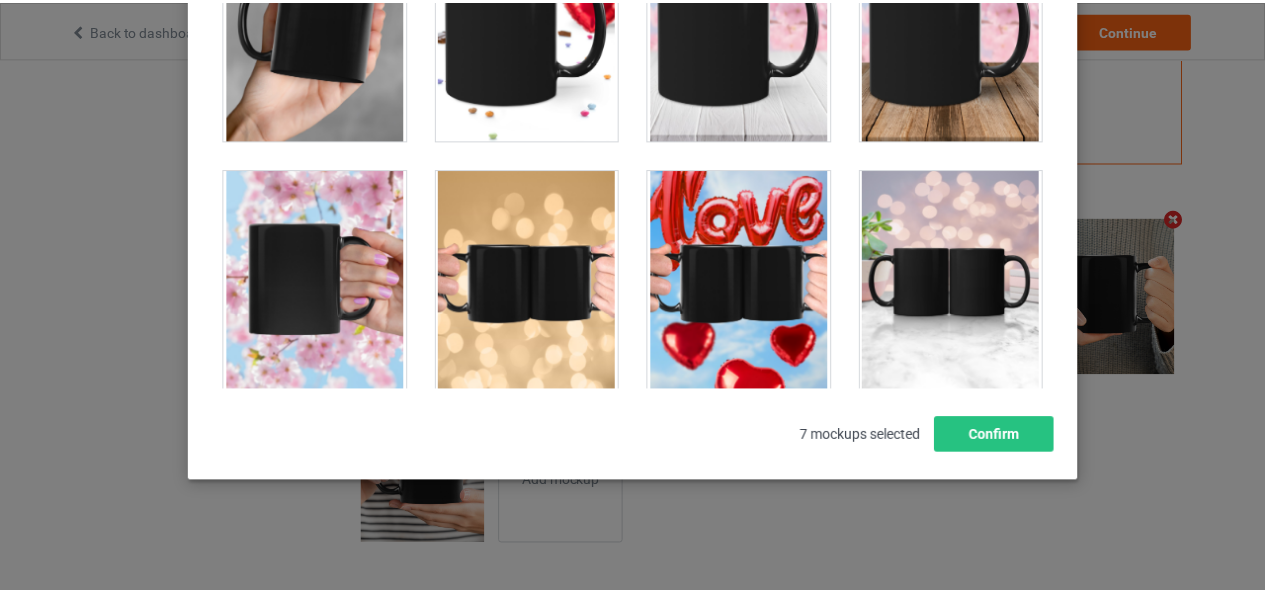 scroll, scrollTop: 648, scrollLeft: 0, axis: vertical 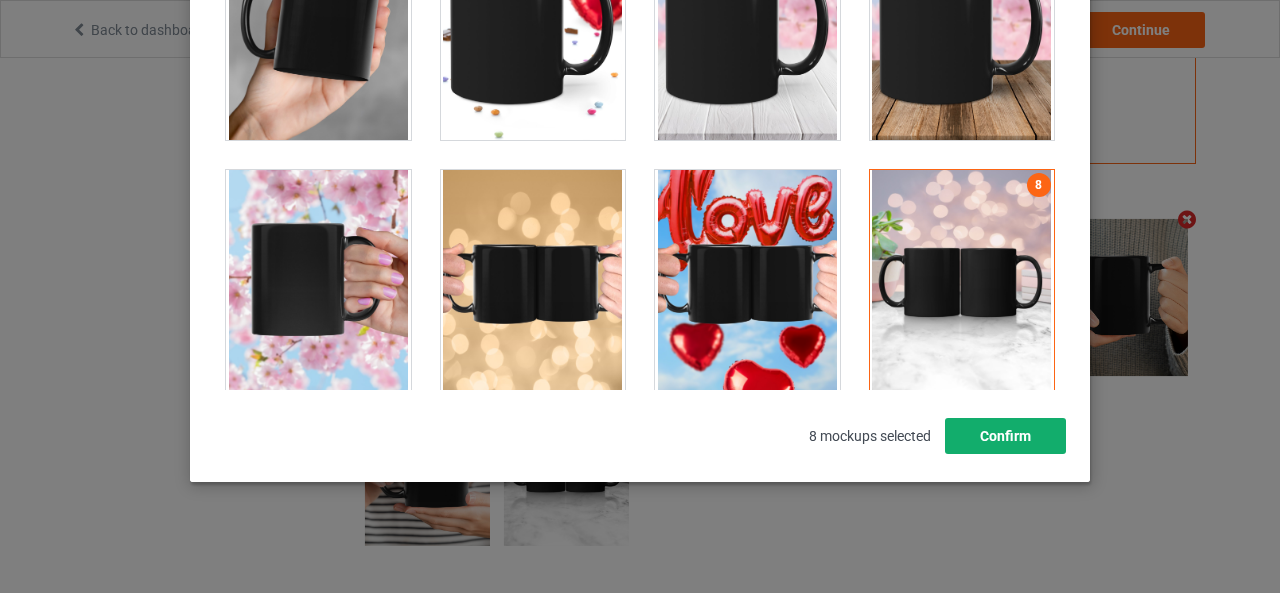 click on "Confirm" at bounding box center (1005, 436) 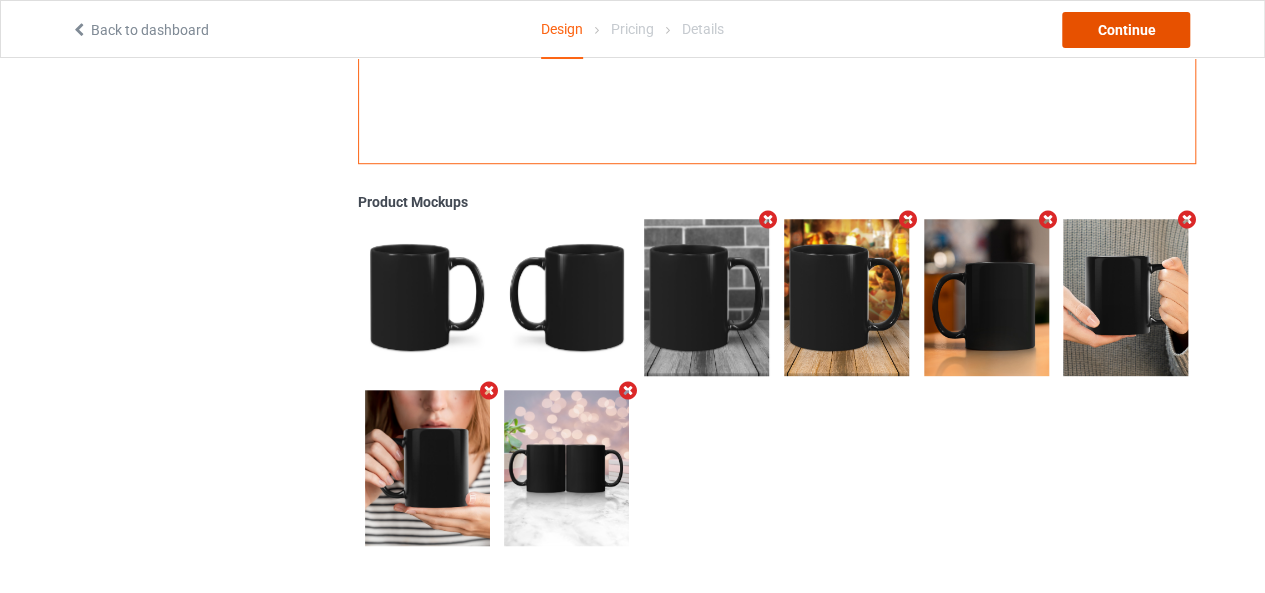 click on "Continue" at bounding box center [1126, 30] 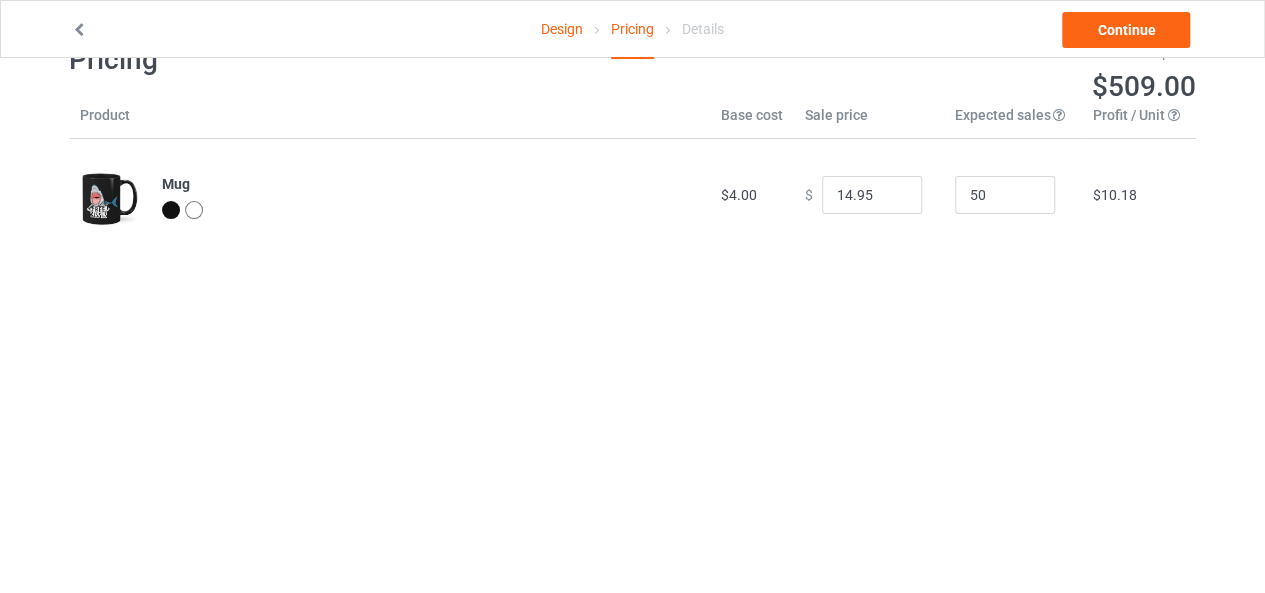 scroll, scrollTop: 0, scrollLeft: 0, axis: both 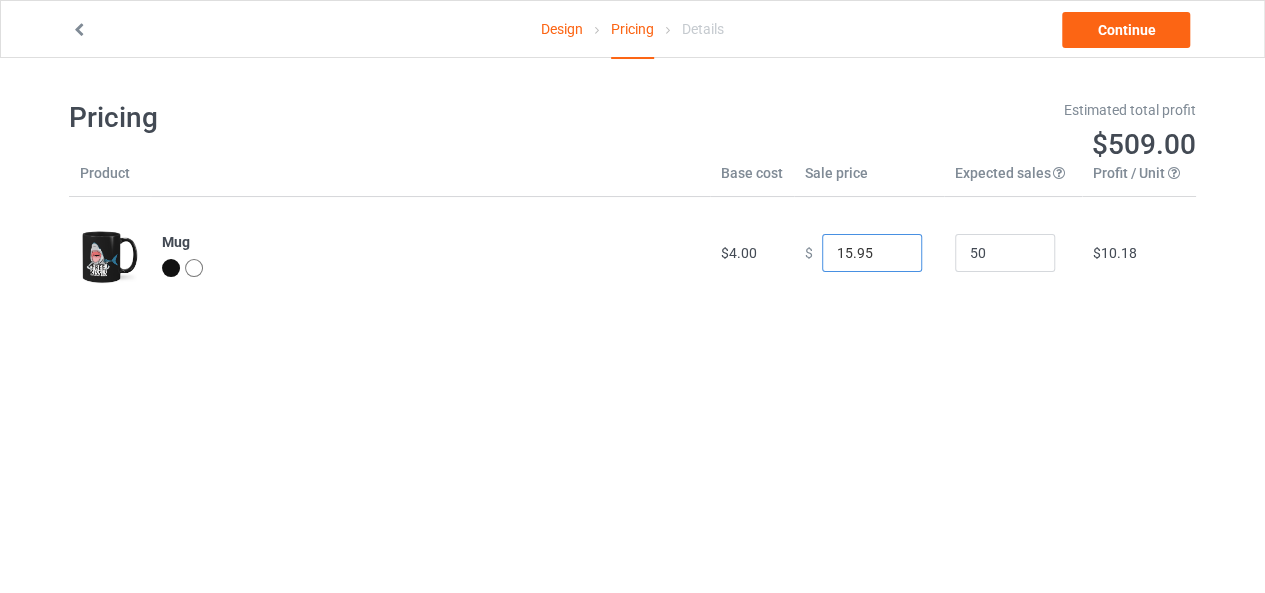 click on "15.95" at bounding box center (872, 253) 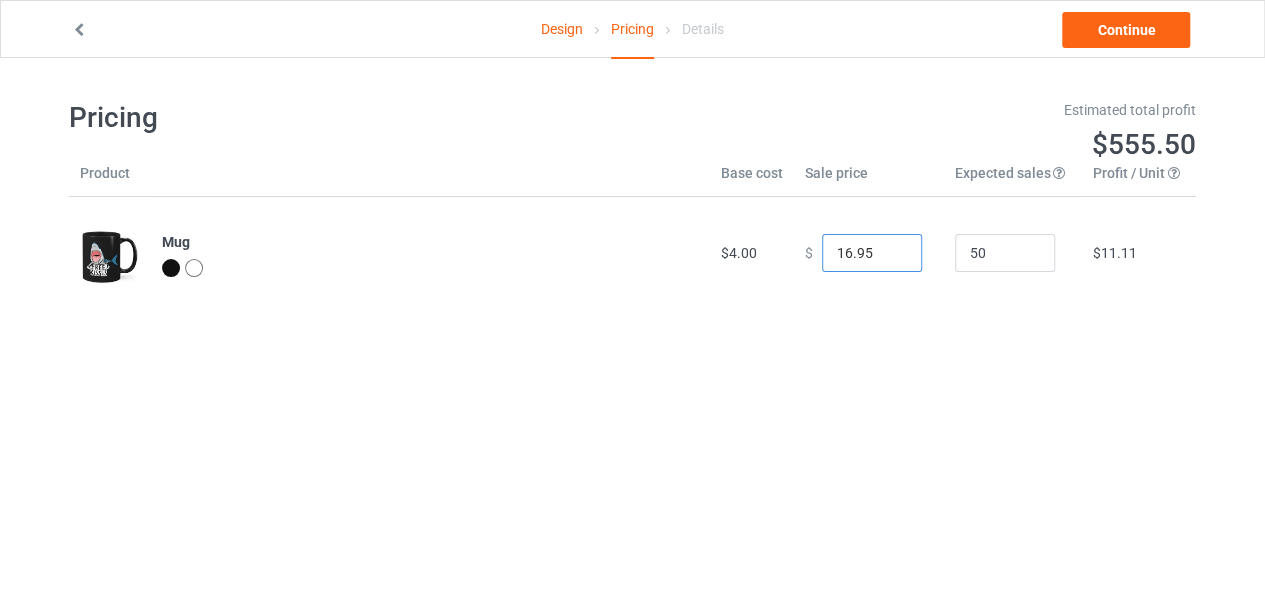 click on "16.95" at bounding box center (872, 253) 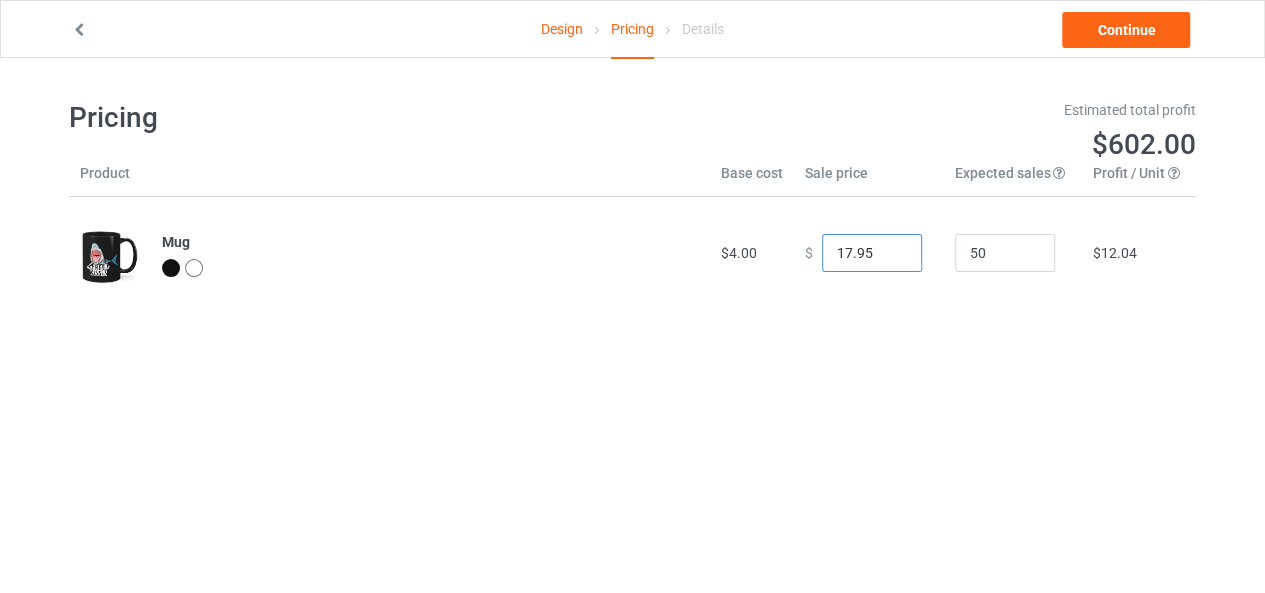 click on "17.95" at bounding box center [872, 253] 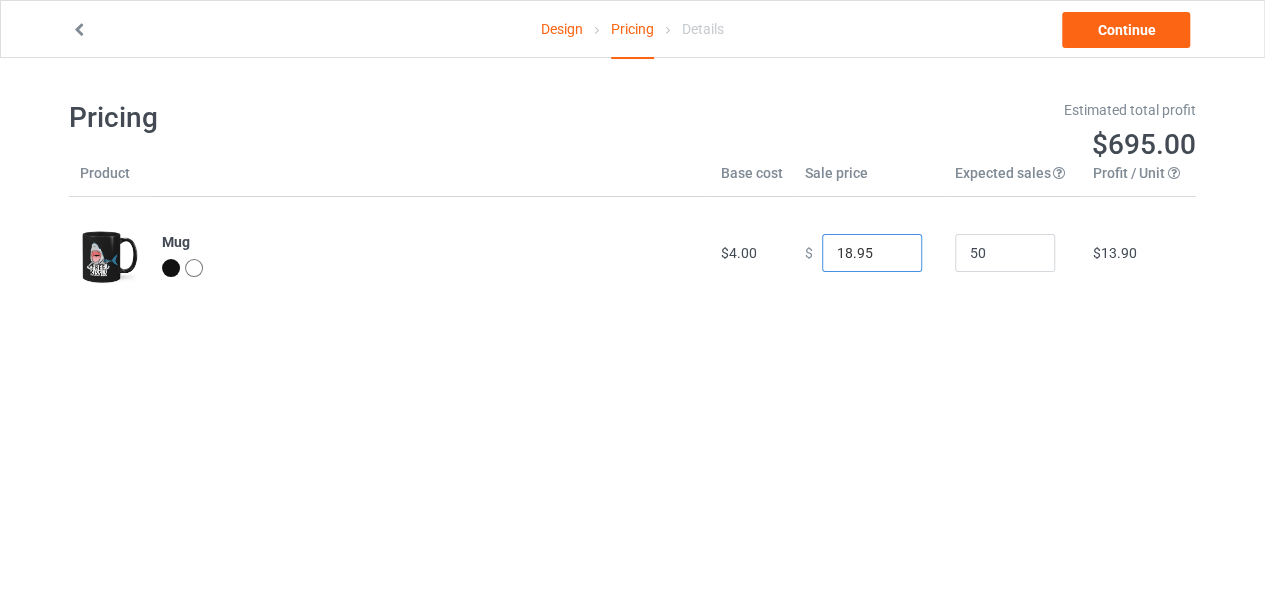 type on "18.95" 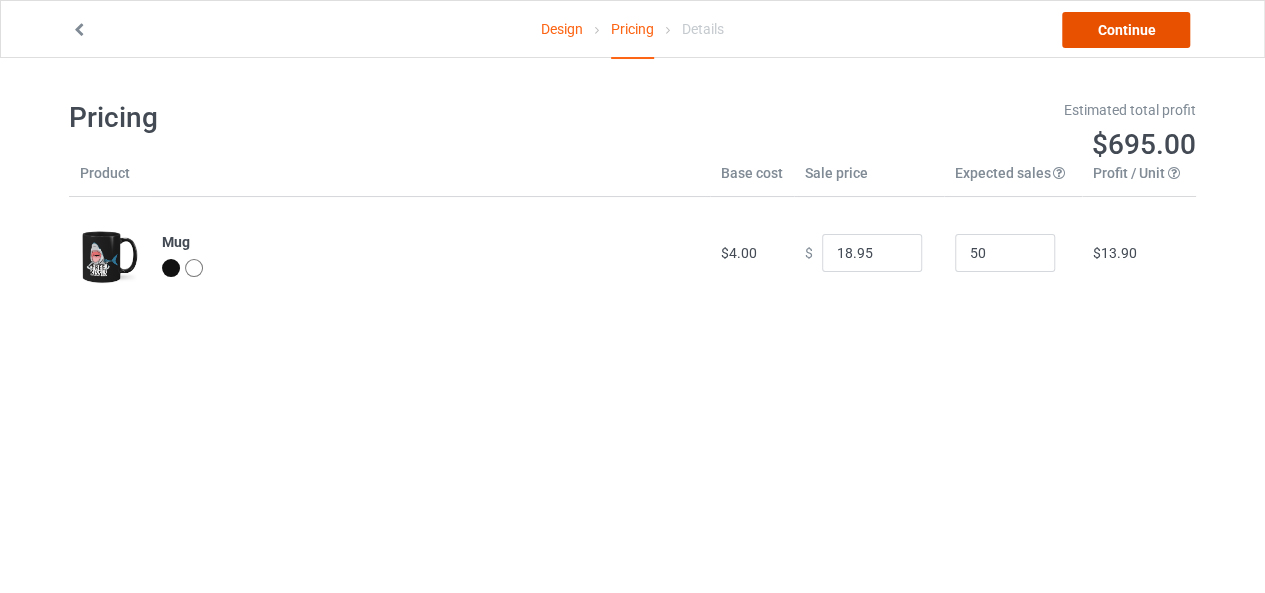 click on "Continue" at bounding box center (1126, 30) 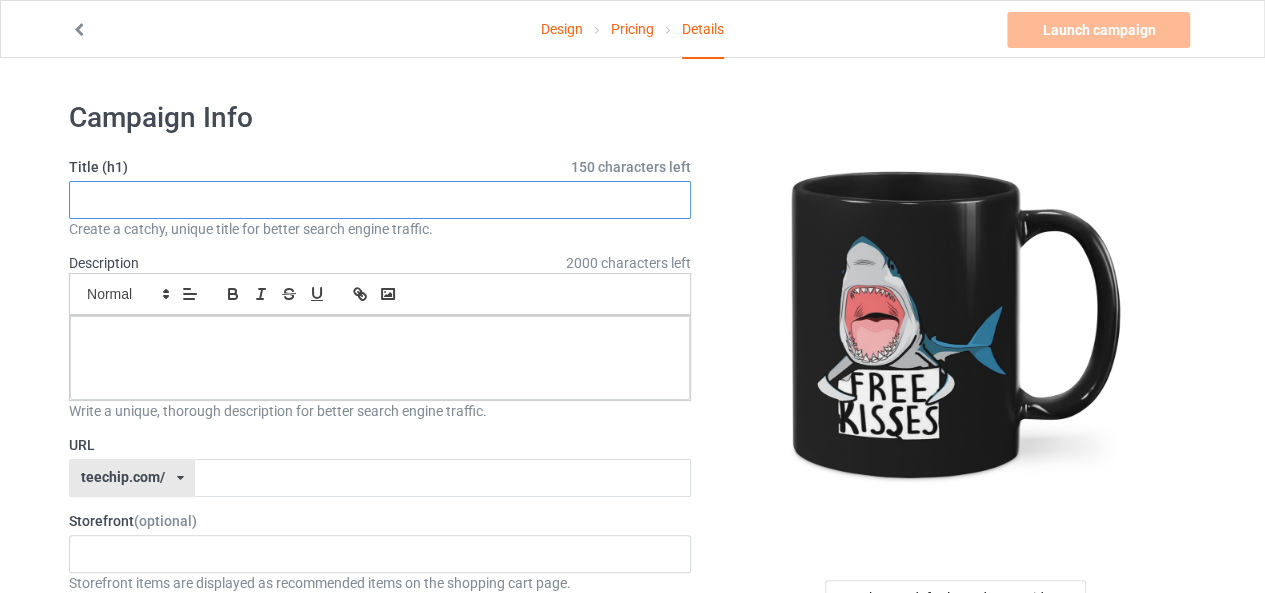 click at bounding box center (380, 200) 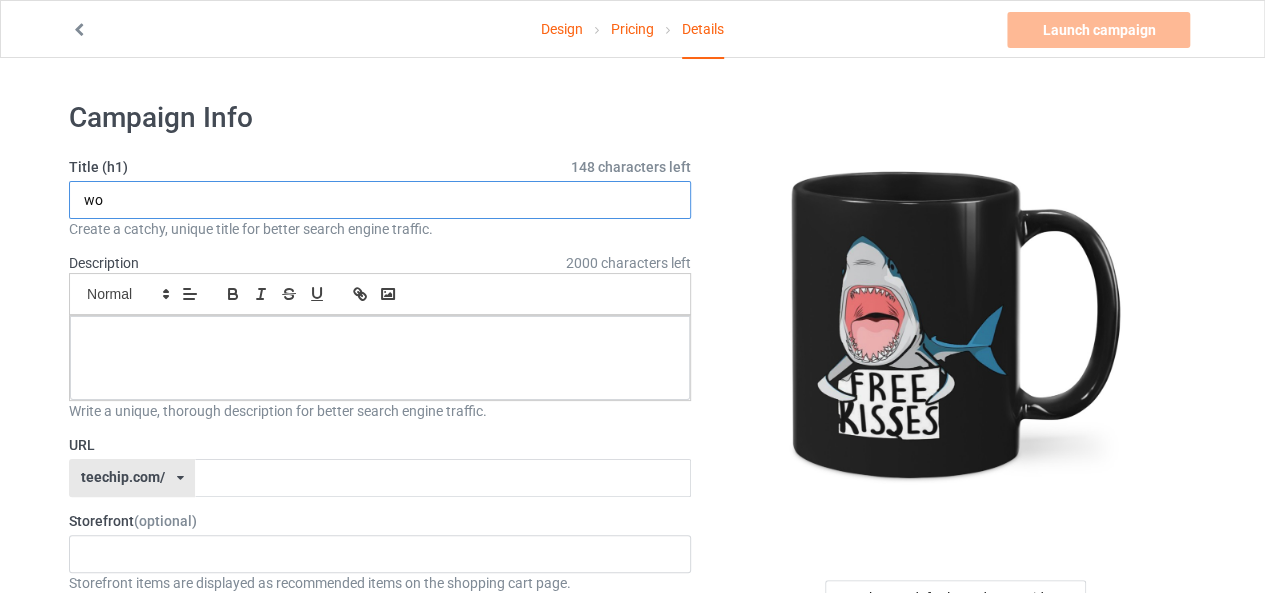 type on "w" 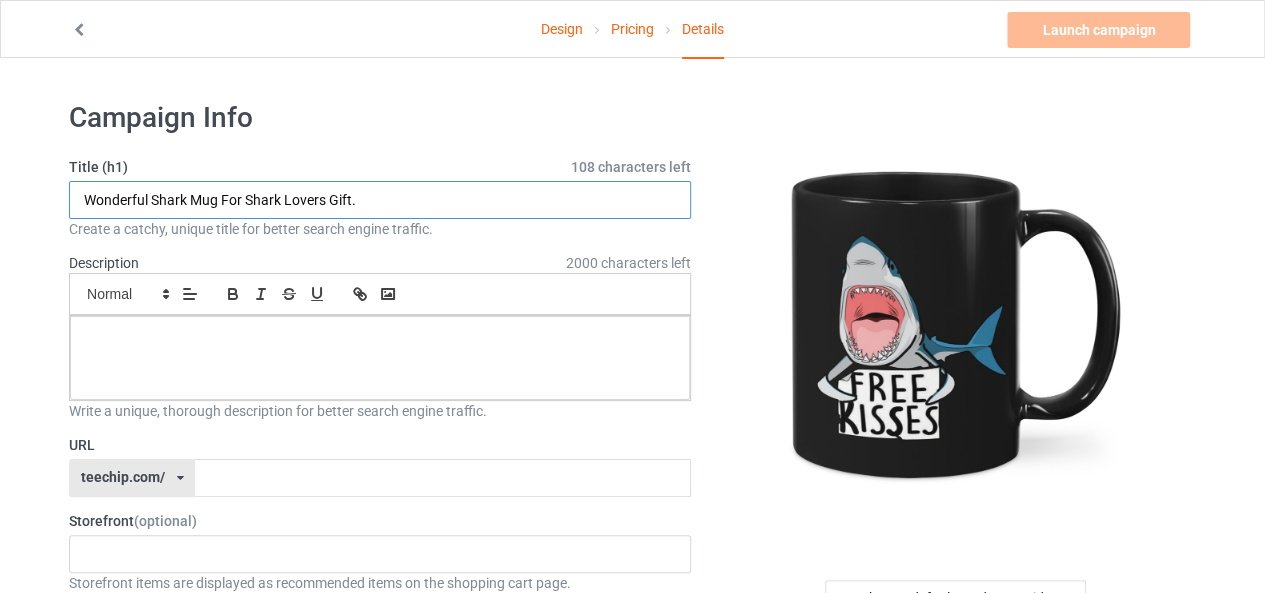type on "Wonderful Shark Mug For Shark Lovers Gift." 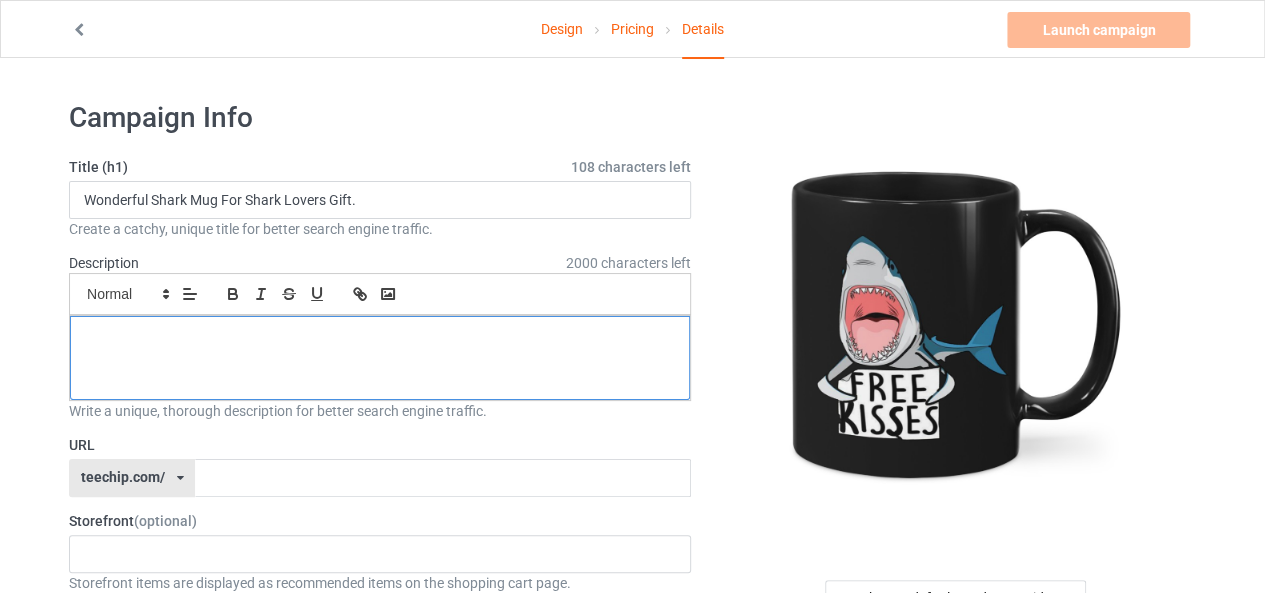 click at bounding box center (380, 358) 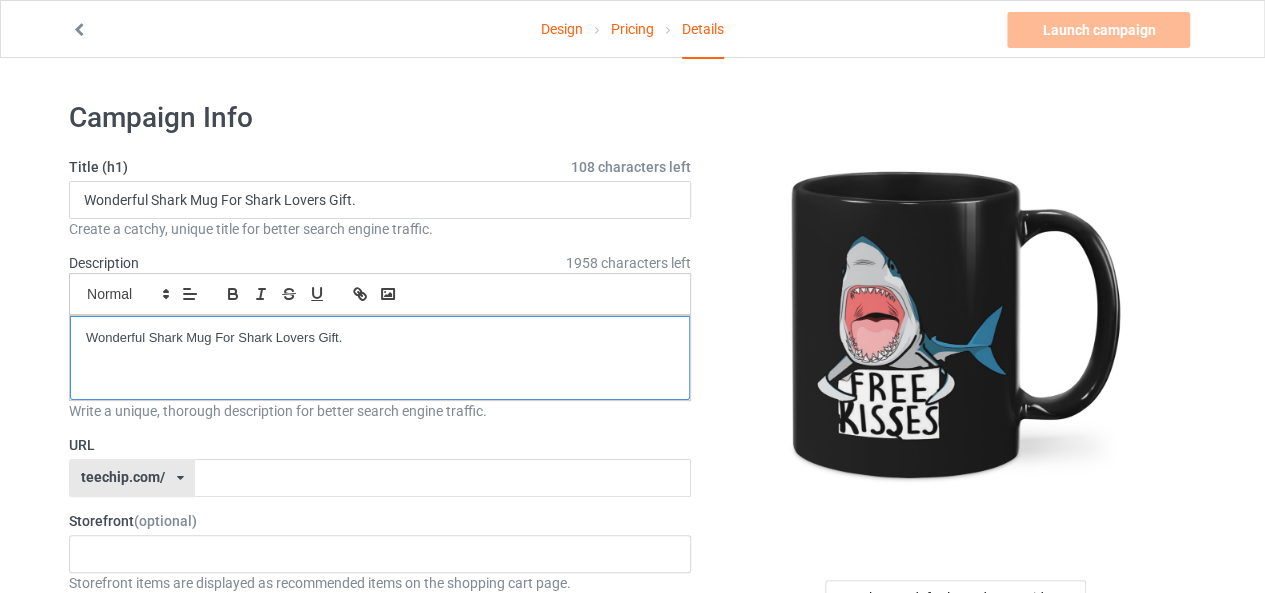 scroll, scrollTop: 0, scrollLeft: 0, axis: both 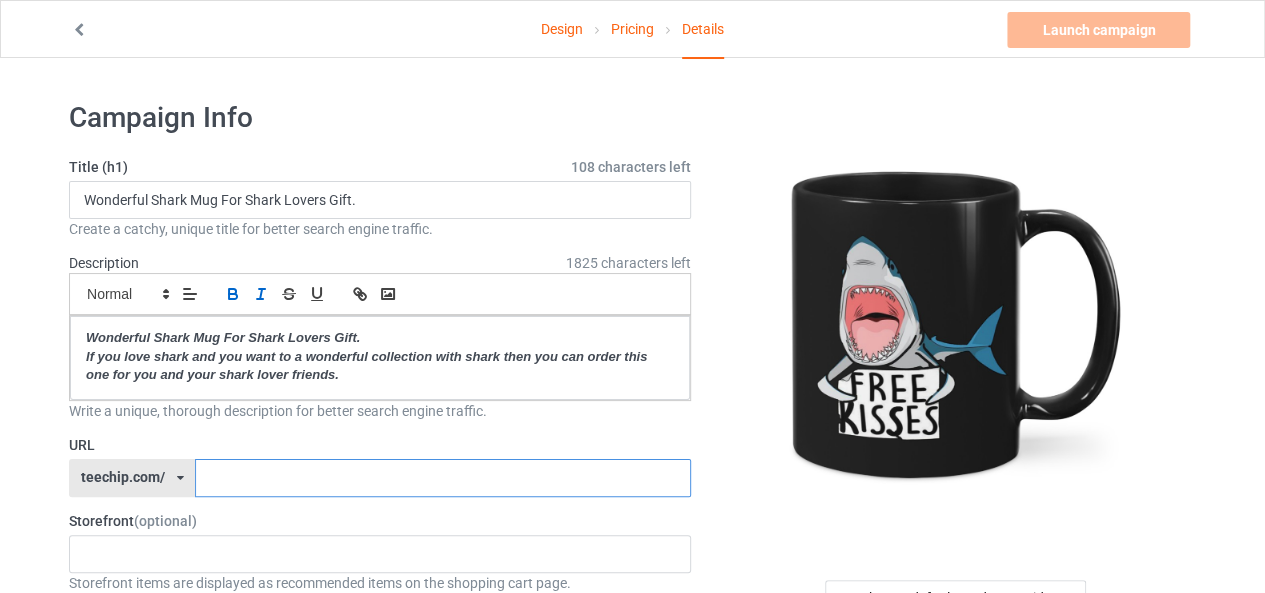 click at bounding box center [442, 478] 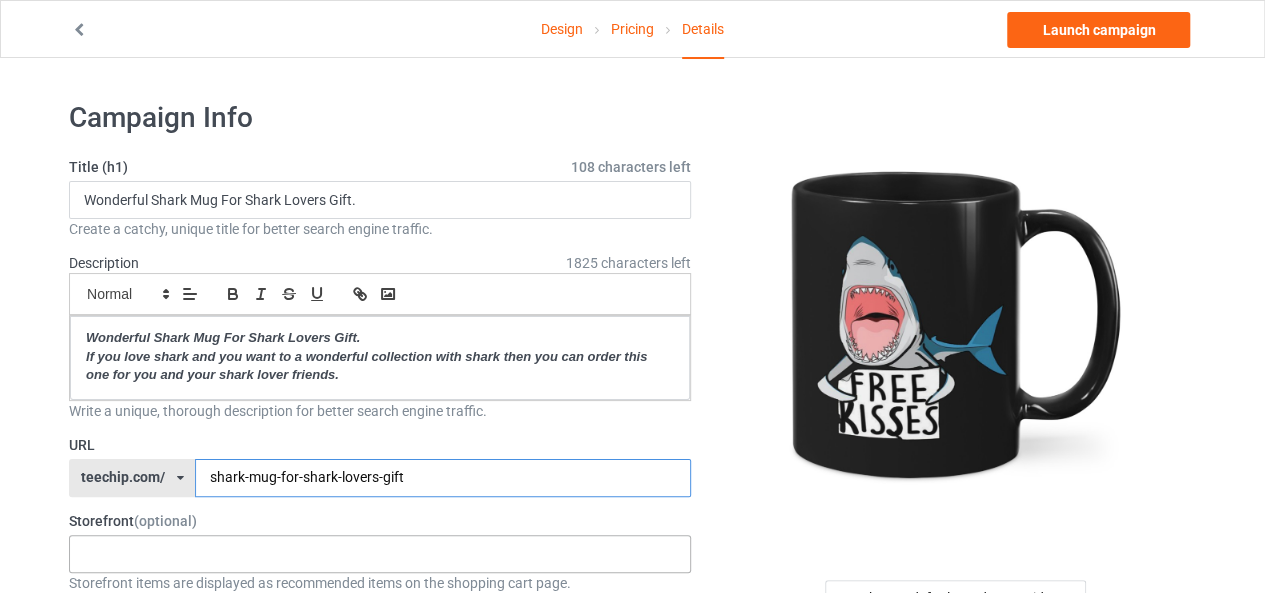 type on "shark-mug-for-shark-lovers-gift" 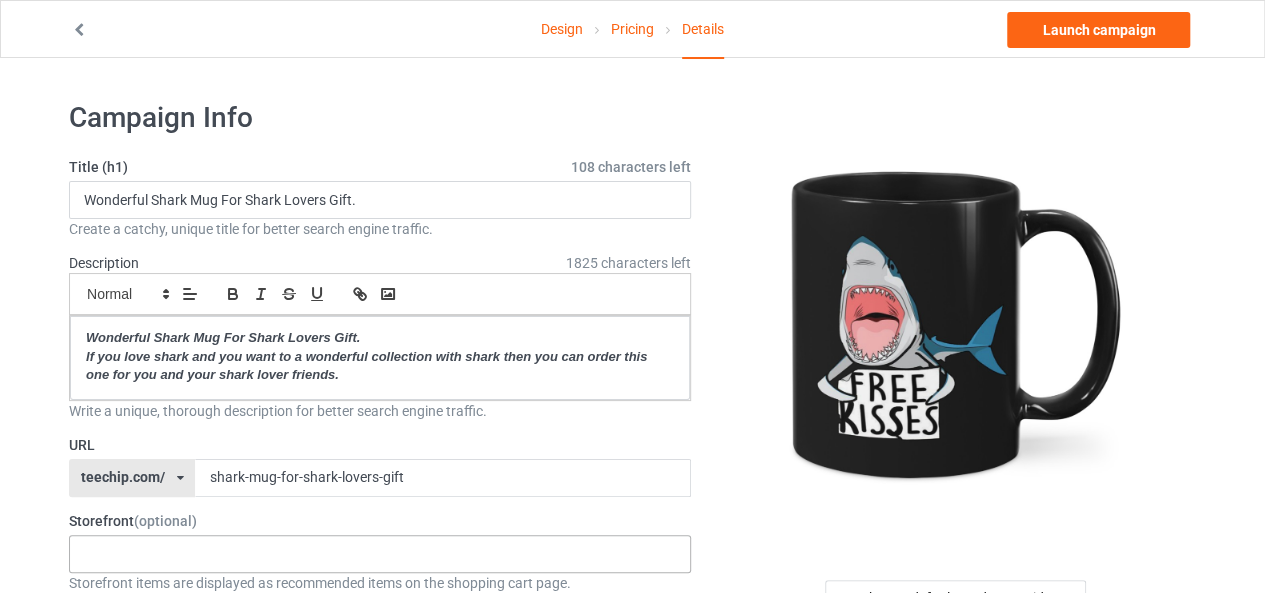 click on "No result found" at bounding box center [380, 554] 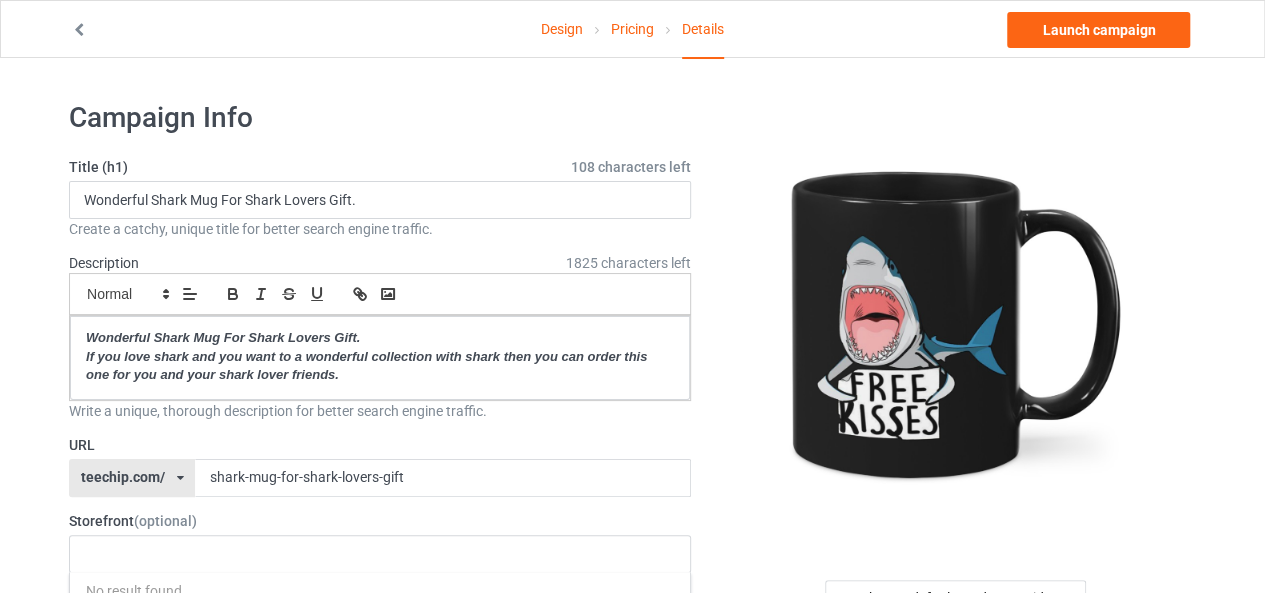 click on "Design Pricing Details Launch campaign Campaign Info Title (h1) 108   characters left Wonderful Shark Mug For Shark Lovers Gift. Create a catchy, unique title for better search engine traffic. Description 1825   characters left       Small Normal Large Big Huge                                                                                     Wonderful Shark Mug For Shark Lovers Gift. If you love shark and you want to a wonderful collection with shark then you can order this one for you and your shark lover friends. Write a unique, thorough description for better search engine traffic. URL teechip.com/ teechip.com/ [ID] shark-mug-for-shark-lovers-gift Storefront (optional) No result found Storefront items are displayed as recommended items on the shopping cart page. Category tags (optional) 4 / 6 Sharks Aquatic Animals Coffee Mugs Age > 1-19 > 1 Age > 1-12 Months > 1 Month Age > 1-12 Months Age > 1-19 Age > 1-19 > 10 Age > 1-12 Months > 10 Month Age > 80-100 > 100 Age > 1-19 > 11 Age Jobs" at bounding box center (632, 1094) 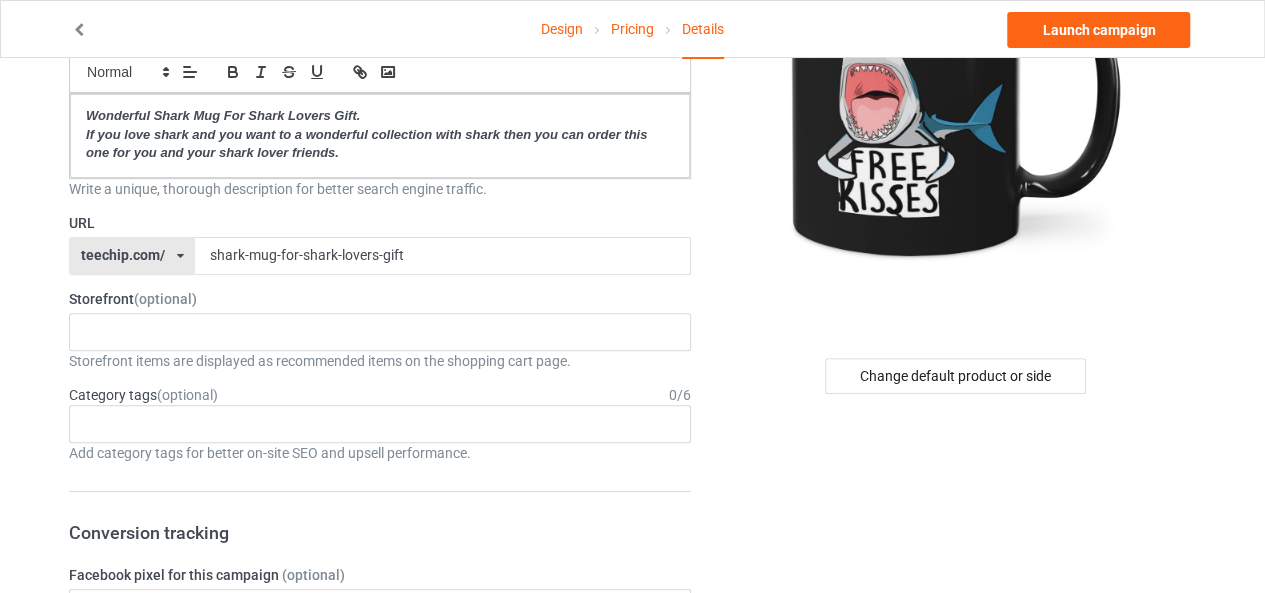 scroll, scrollTop: 400, scrollLeft: 0, axis: vertical 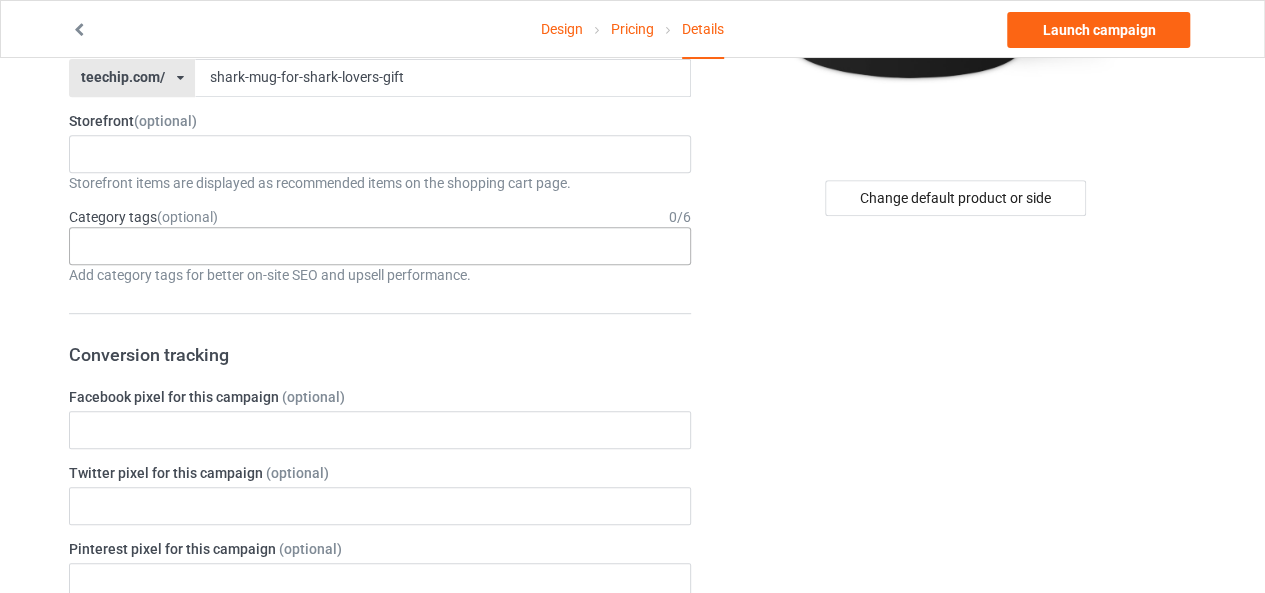 click on "Age > 1-19 > 1 Age > 1-12 Months > 1 Month Age > 1-12 Months Age > 1-19 Age > 1-19 > 10 Age > 1-12 Months > 10 Month Age > 80-100 > 100 Sports > Running > 10K Run Age > 1-19 > 11 Age > 1-12 Months > 11 Month Age > 1-19 > 12 Age > 1-12 Months > 12 Month Age > 1-19 > 13 Age > 1-19 > 14 Age > 1-19 > 15 Sports > Running > 15K Run Age > 1-19 > 16 Age > 1-19 > 17 Age > 1-19 > 18 Age > 1-19 > 19 Age > Decades > 1920s Age > Decades > 1930s Age > Decades > 1940s Age > Decades > 1950s Age > Decades > 1960s Age > Decades > 1970s Age > Decades > 1980s Age > Decades > 1990s Age > 1-19 > 2 Age > 1-12 Months > 2 Month Age > 20-39 > 20 Age > 20-39 Age > Decades > 2000s Age > Decades > 2010s Age > 20-39 > 21 Age > 20-39 > 22 Age > 20-39 > 23 Age > 20-39 > 24 Age > 20-39 > 25 Age > 20-39 > 26 Age > 20-39 > 27 Age > 20-39 > 28 Age > 20-39 > 29 Age > 1-19 > 3 Age > 1-12 Months > 3 Month Sports > Basketball > 3-Pointer Age > 20-39 > 30 Age > 20-39 > 31 Age > 20-39 > 32 Age > 20-39 > 33 Age > 20-39 > 34 Age > 20-39 > 35 Age Jobs 1" at bounding box center [380, 246] 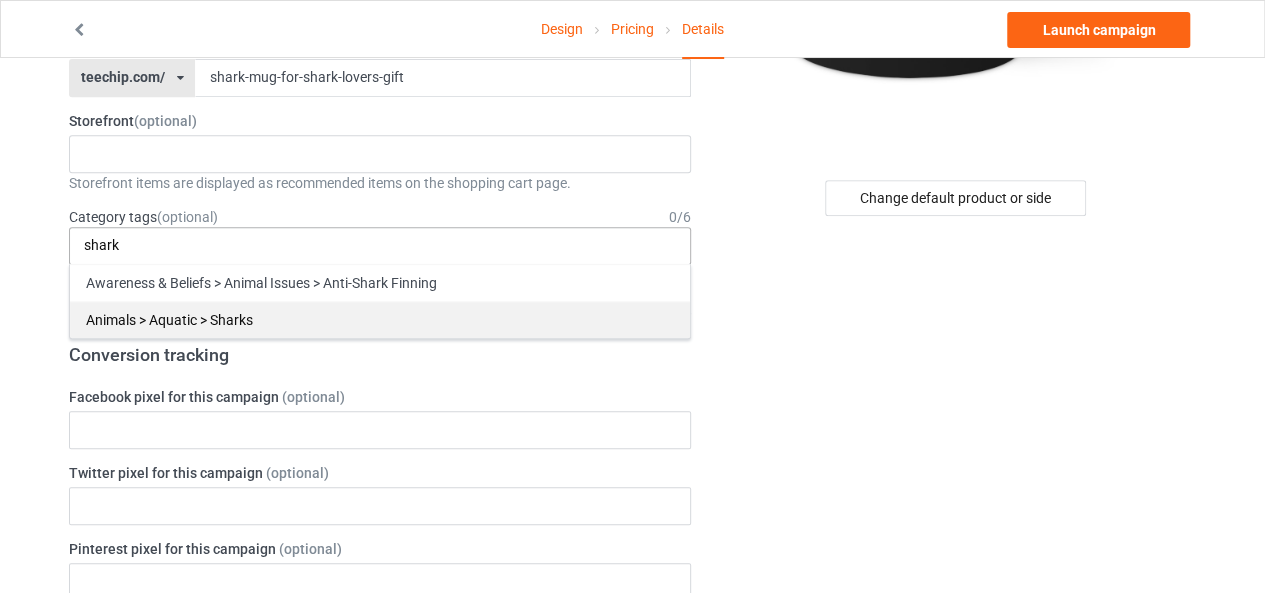 type on "shark" 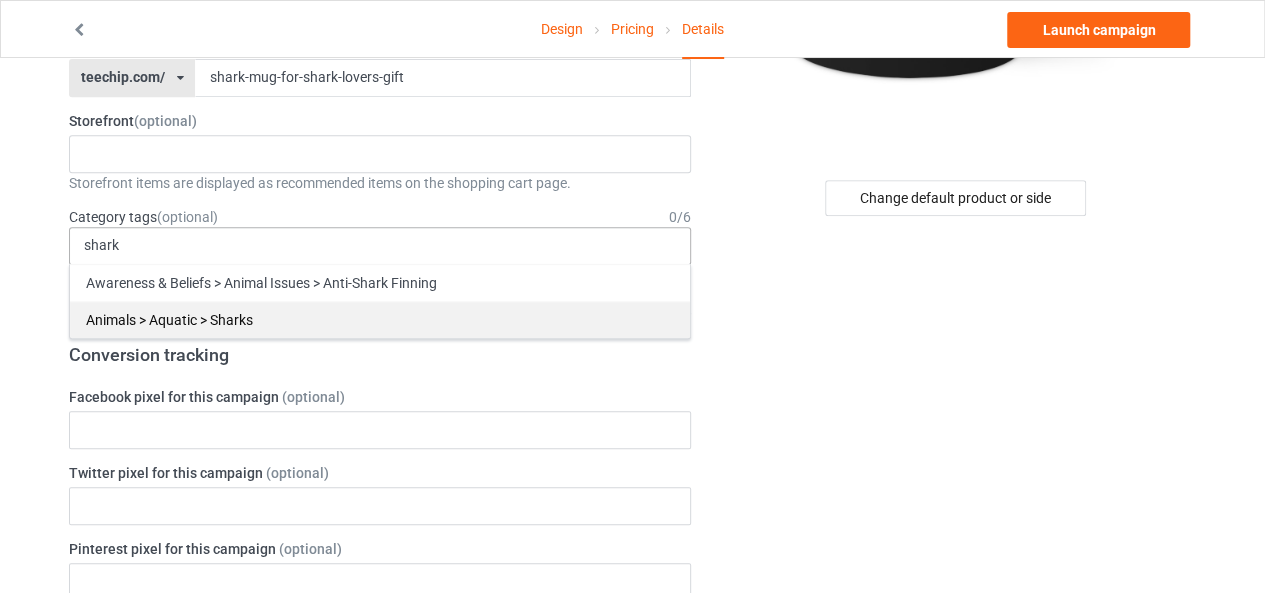 click on "Animals > Aquatic > Sharks" at bounding box center (380, 319) 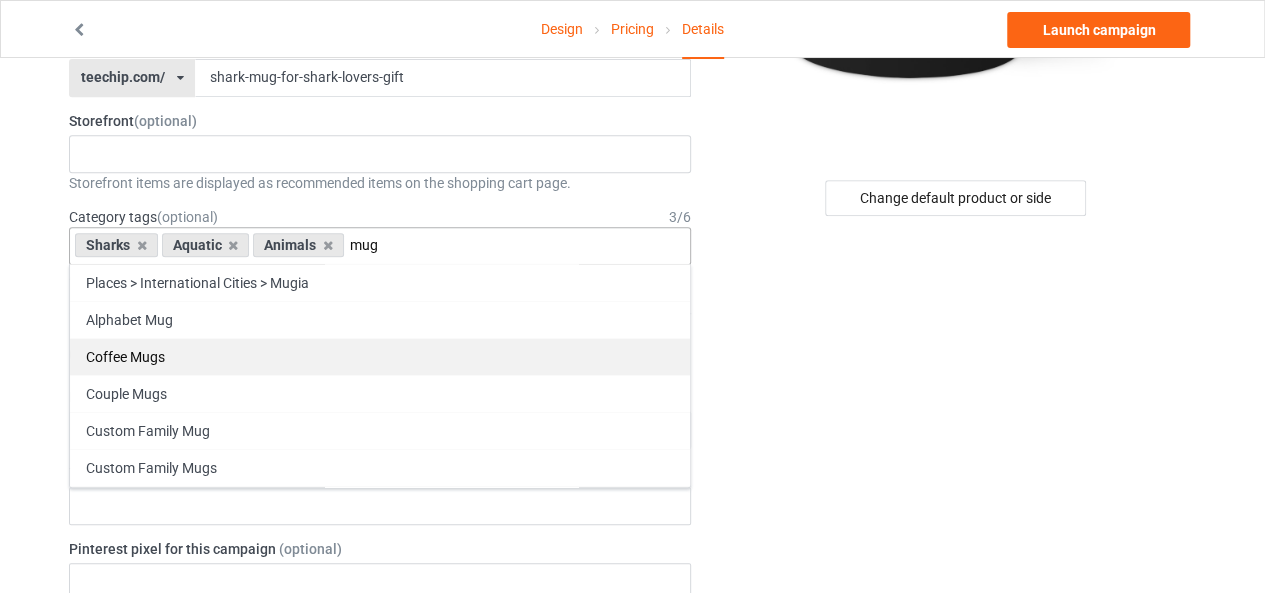 type on "mug" 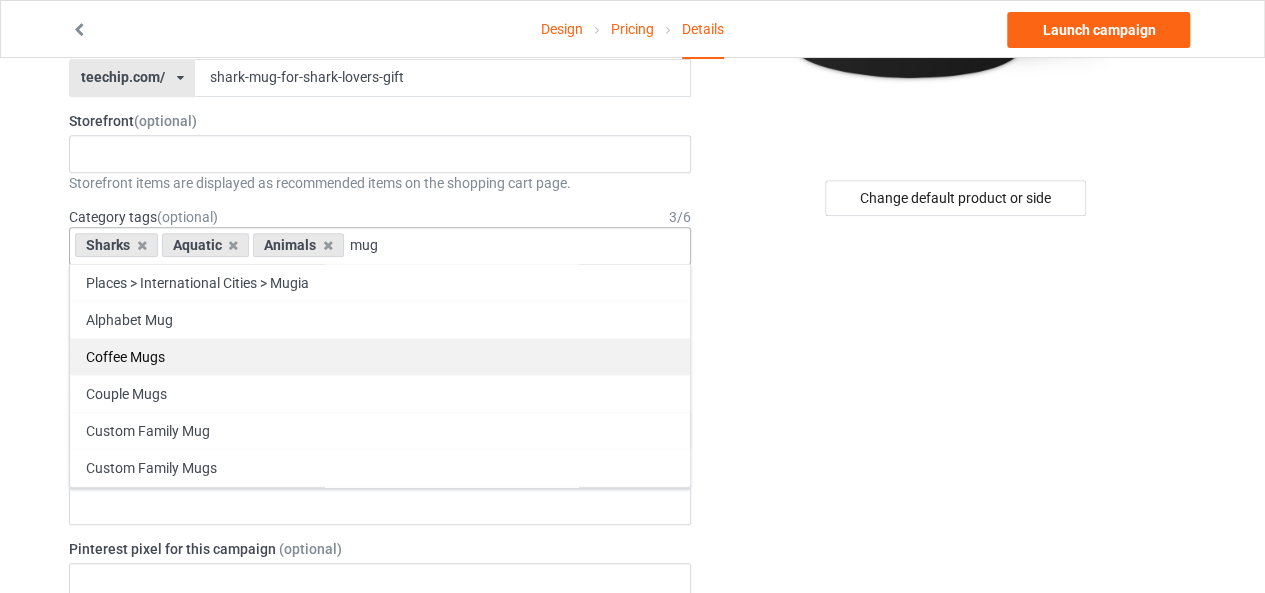 click on "Coffee Mugs" at bounding box center [380, 356] 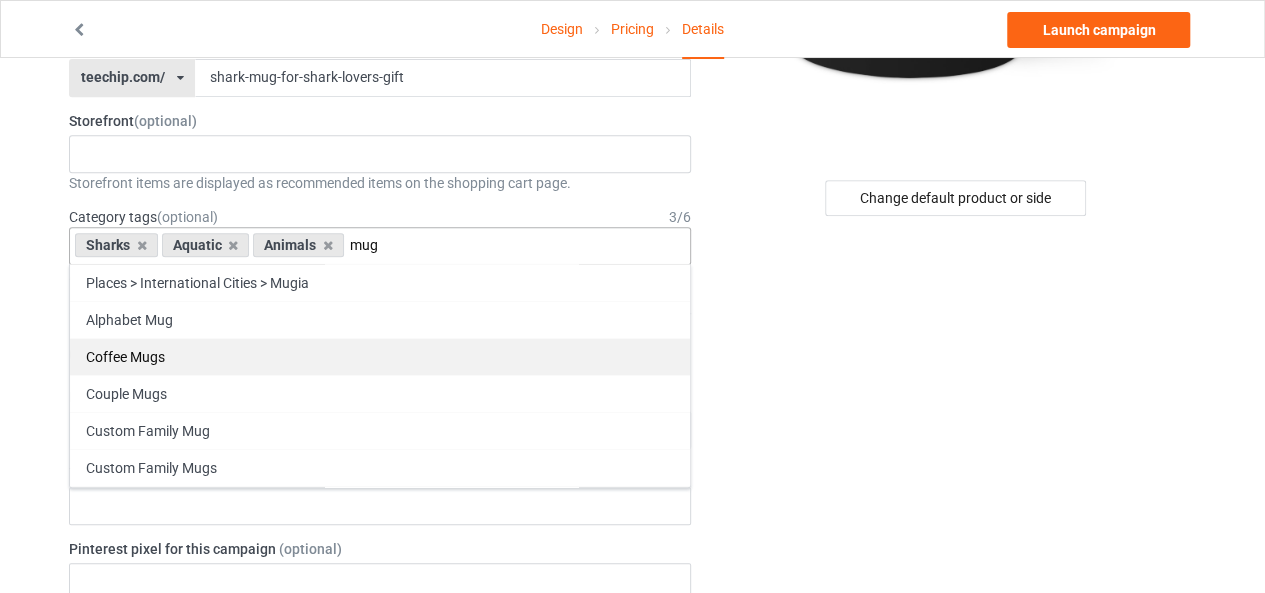 type 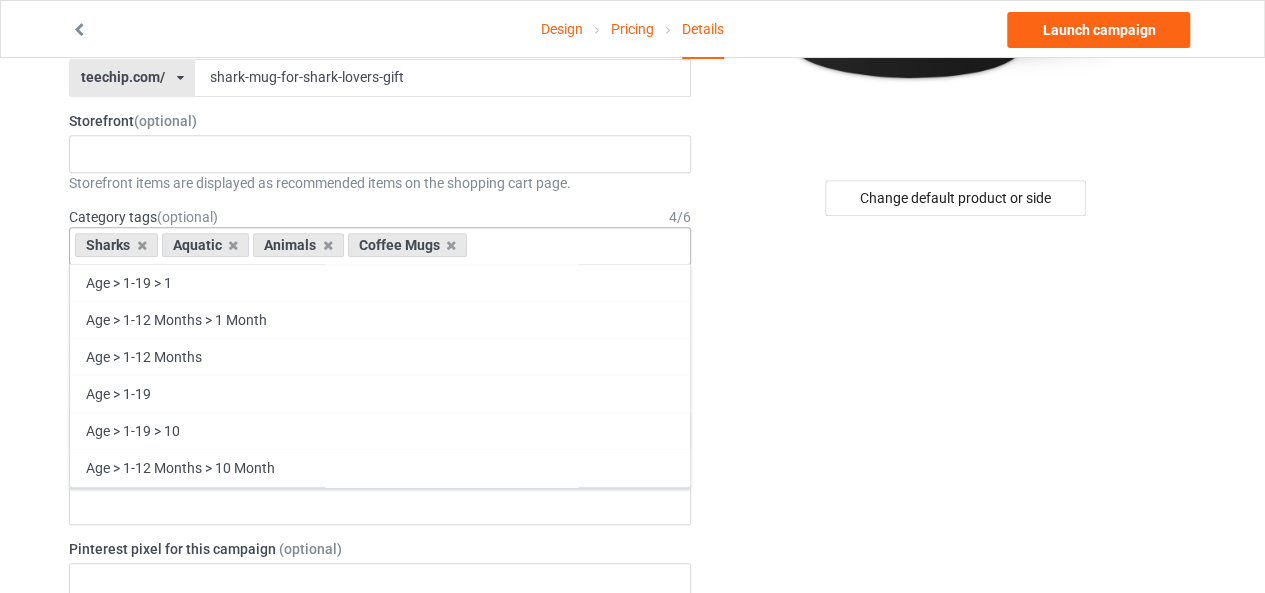 click on "Design Pricing Details Launch campaign Campaign Info Title (h1) 108   characters left Wonderful Shark Mug For Shark Lovers Gift. Create a catchy, unique title for better search engine traffic. Description 1825   characters left       Small Normal Large Big Huge                                                                                     Wonderful Shark Mug For Shark Lovers Gift. If you love shark and you want to a wonderful collection with shark then you can order this one for you and your shark lover friends. Write a unique, thorough description for better search engine traffic. URL teechip.com/ teechip.com/ [ID] shark-mug-for-shark-lovers-gift Storefront (optional) No result found Storefront items are displayed as recommended items on the shopping cart page. Category tags (optional) 0 / 6 Sharks Aquatic Animals Coffee Mugs Age > 1-19 > 1 Age > 1-12 Months > 1 Month Age > 1-12 Months Age > 1-19 Age > 1-19 > 10 Age > 1-12 Months > 10 Month Age > 80-100 > 100 Age > 1-19 > 11 Age Jobs" at bounding box center [632, 694] 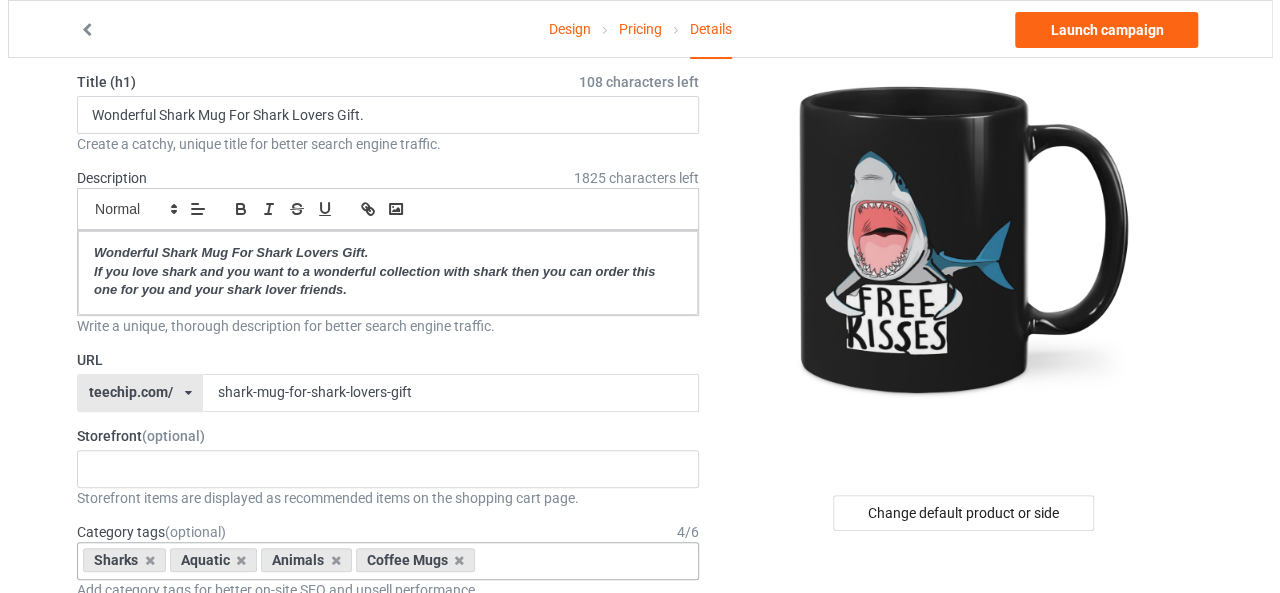 scroll, scrollTop: 0, scrollLeft: 0, axis: both 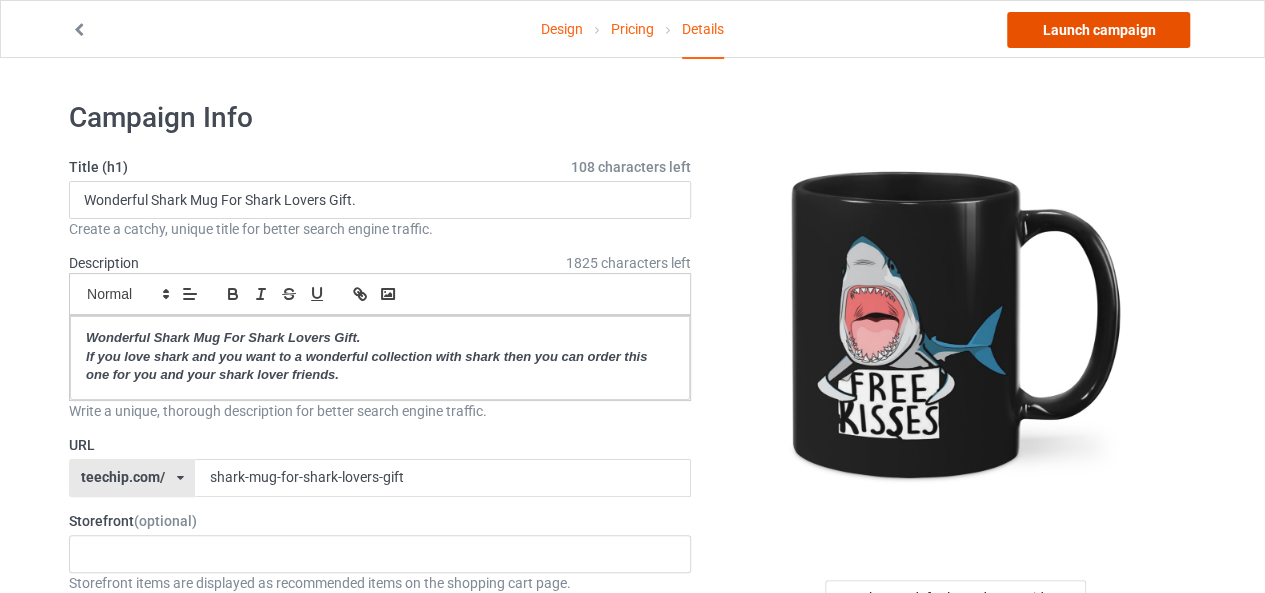 click on "Launch campaign" at bounding box center (1098, 30) 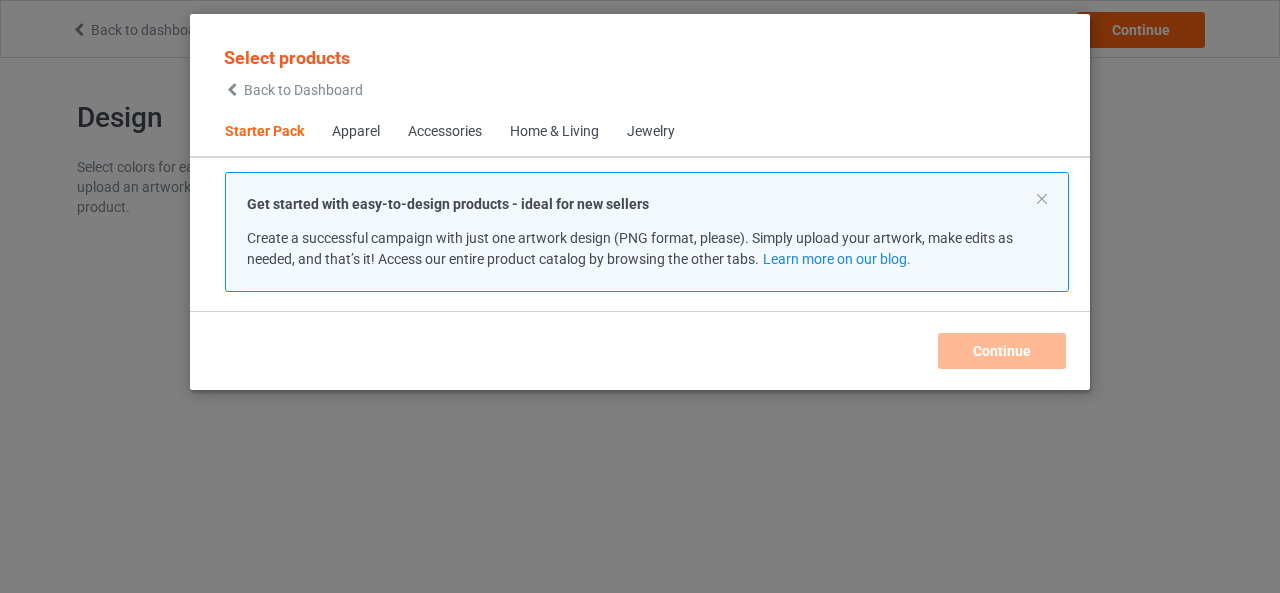 scroll, scrollTop: 0, scrollLeft: 0, axis: both 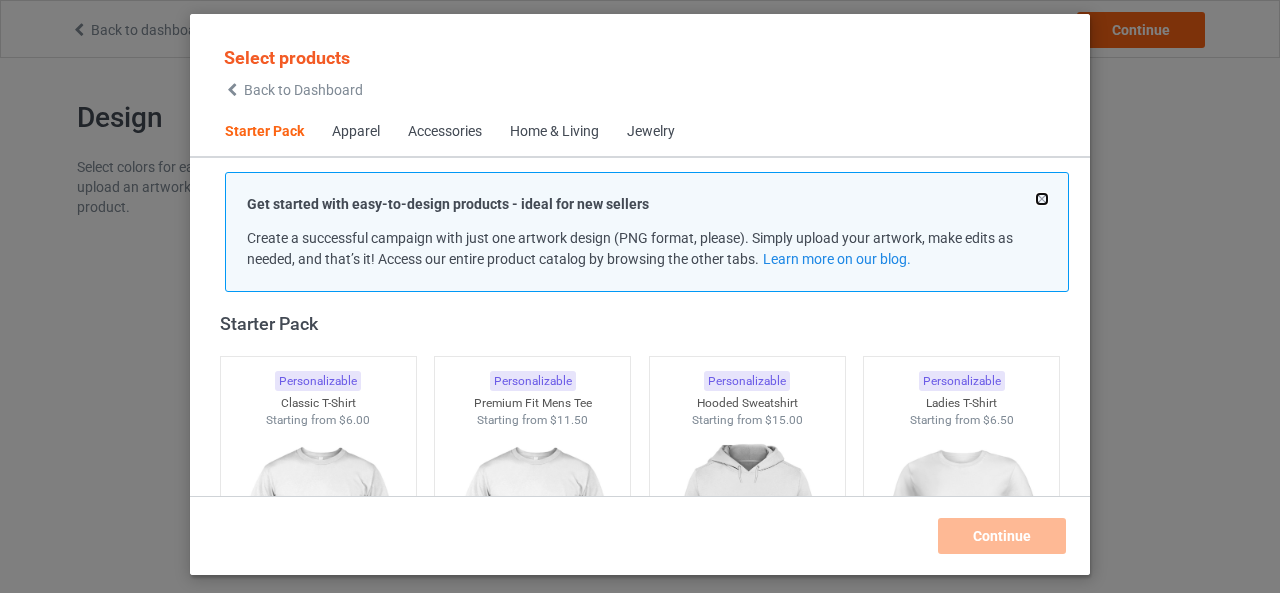 click at bounding box center (1042, 199) 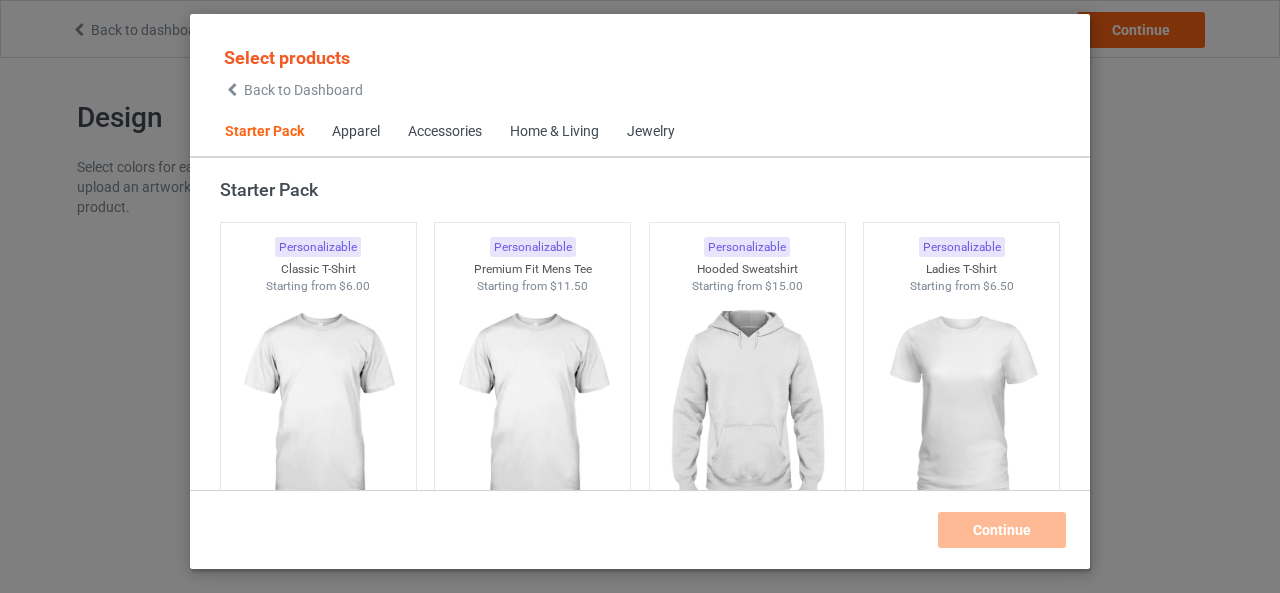 click on "Select products Back to Dashboard Starter Pack Apparel Accessories Home & Living Jewelry Starter Pack Personalizable Classic T-Shirt Starting from   $6.00 Personalizable Premium Fit Mens Tee Starting from   $11.50 Personalizable Hooded Sweatshirt Starting from   $15.00 Personalizable Ladies T-Shirt Starting from   $6.50 Personalizable V-Neck T-Shirt Starting from   $9.50 Personalizable Unisex Tank Starting from   $9.50 Apparel Personalizable Classic Polo Starting from   $10.00 Personalizable Lightweight Jacket Starting from   $19.00 Personalizable Dress Shirt Starting from   $24.00 Personalizable Classic T-Shirt Starting from   $6.00 Personalizable Premium Fit Mens Tee Starting from   $11.50 Personalizable Hooded Sweatshirt Starting from   $15.00 Personalizable Ladies T-Shirt Starting from   $6.50 Personalizable V-Neck T-Shirt Starting from   $9.50 Personalizable Long Sleeve Tee Starting from   $9.00 Personalizable Crewneck Sweatshirt Starting from   $13.00 Personalizable Unisex Tank Starting from   $9.50" at bounding box center (640, 291) 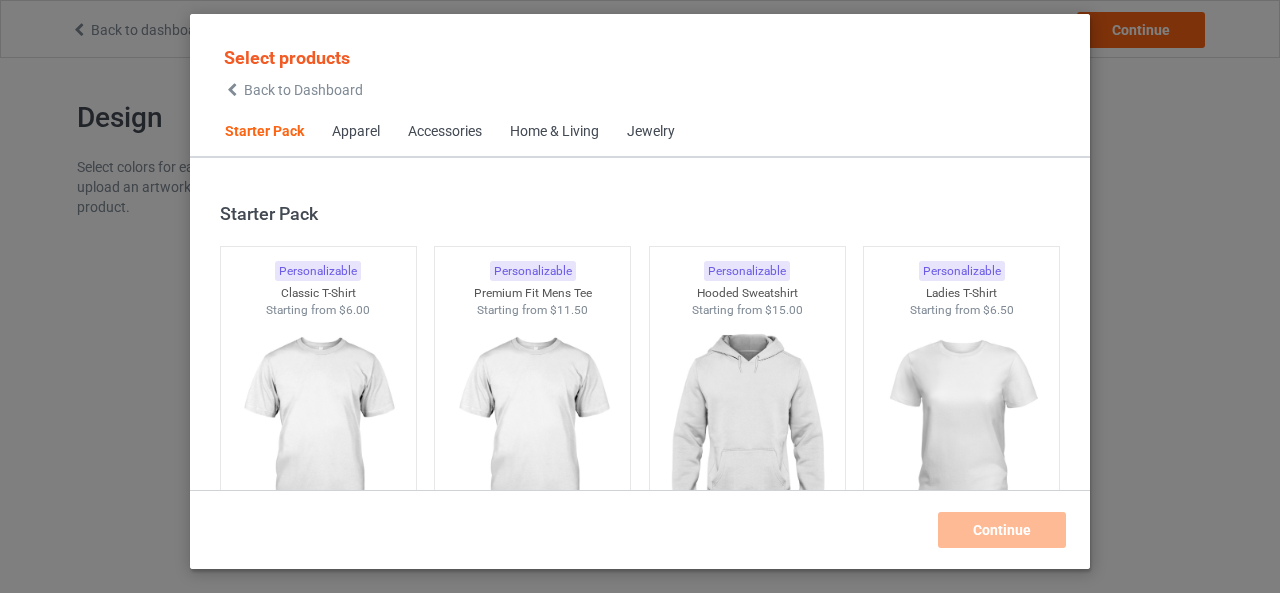 scroll, scrollTop: 0, scrollLeft: 0, axis: both 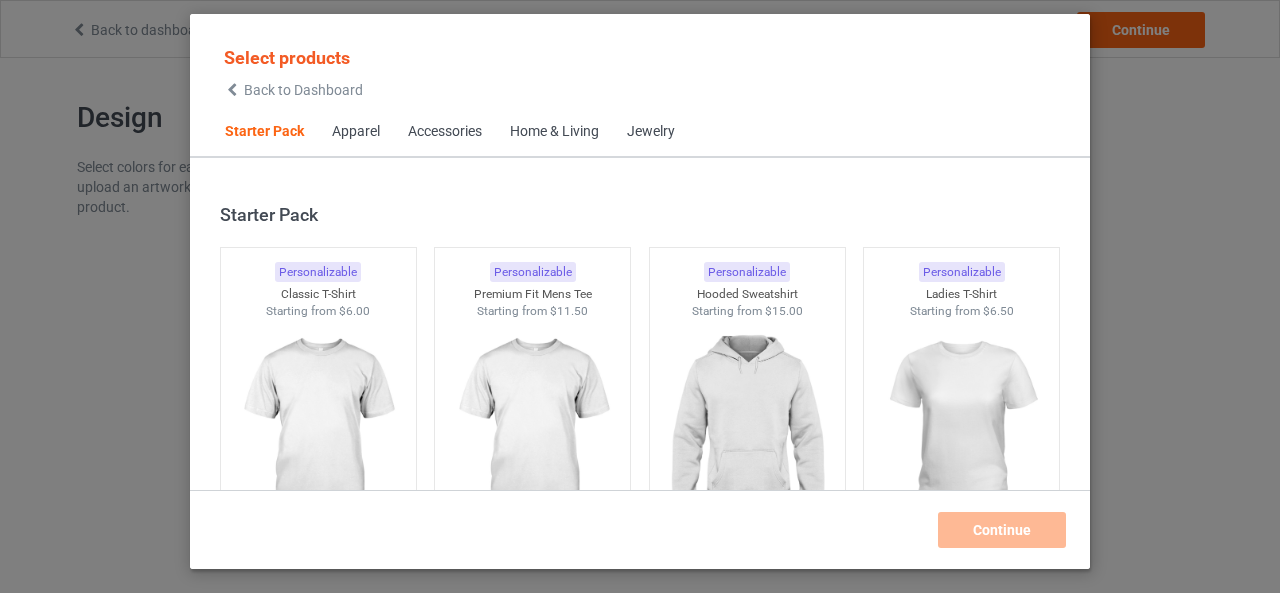 click on "Back to Dashboard" at bounding box center [303, 90] 